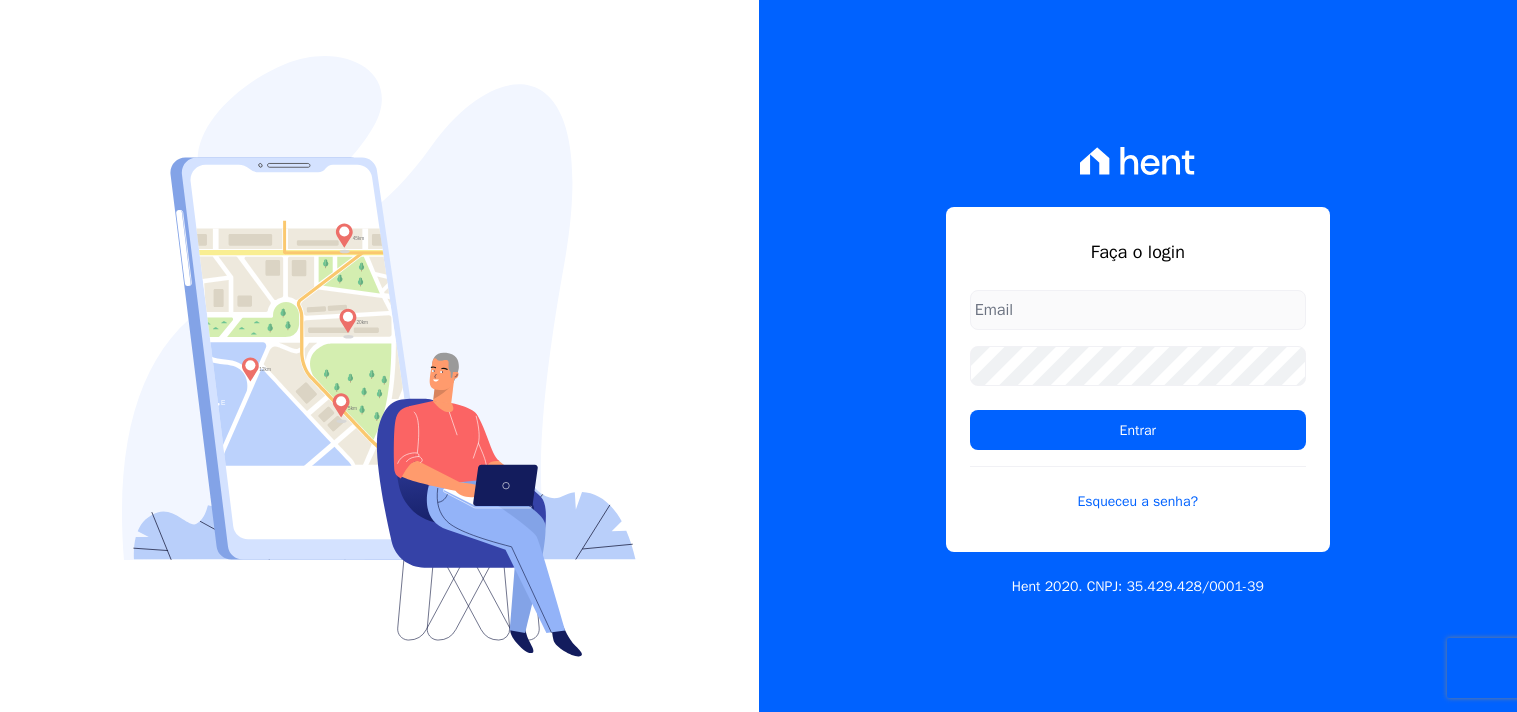 scroll, scrollTop: 0, scrollLeft: 0, axis: both 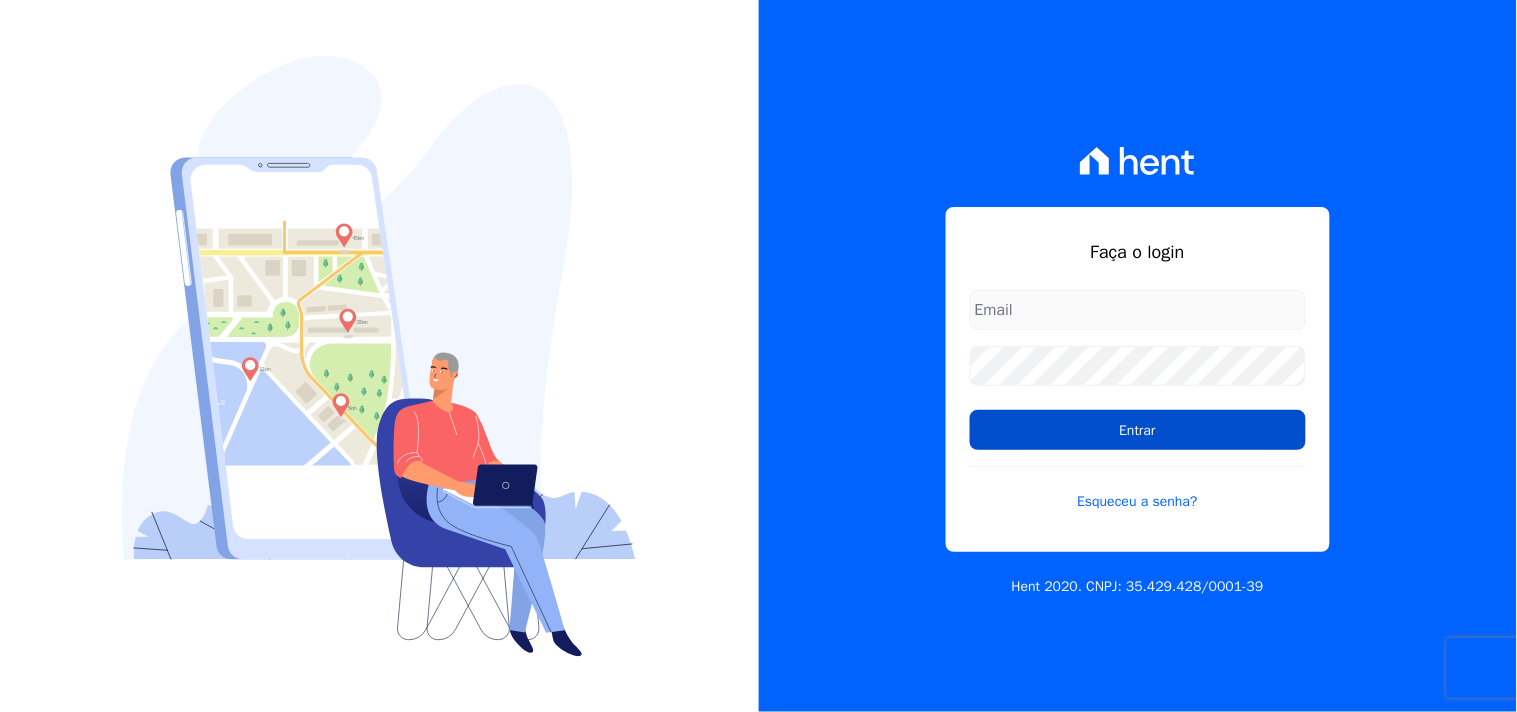 type on "[EMAIL]" 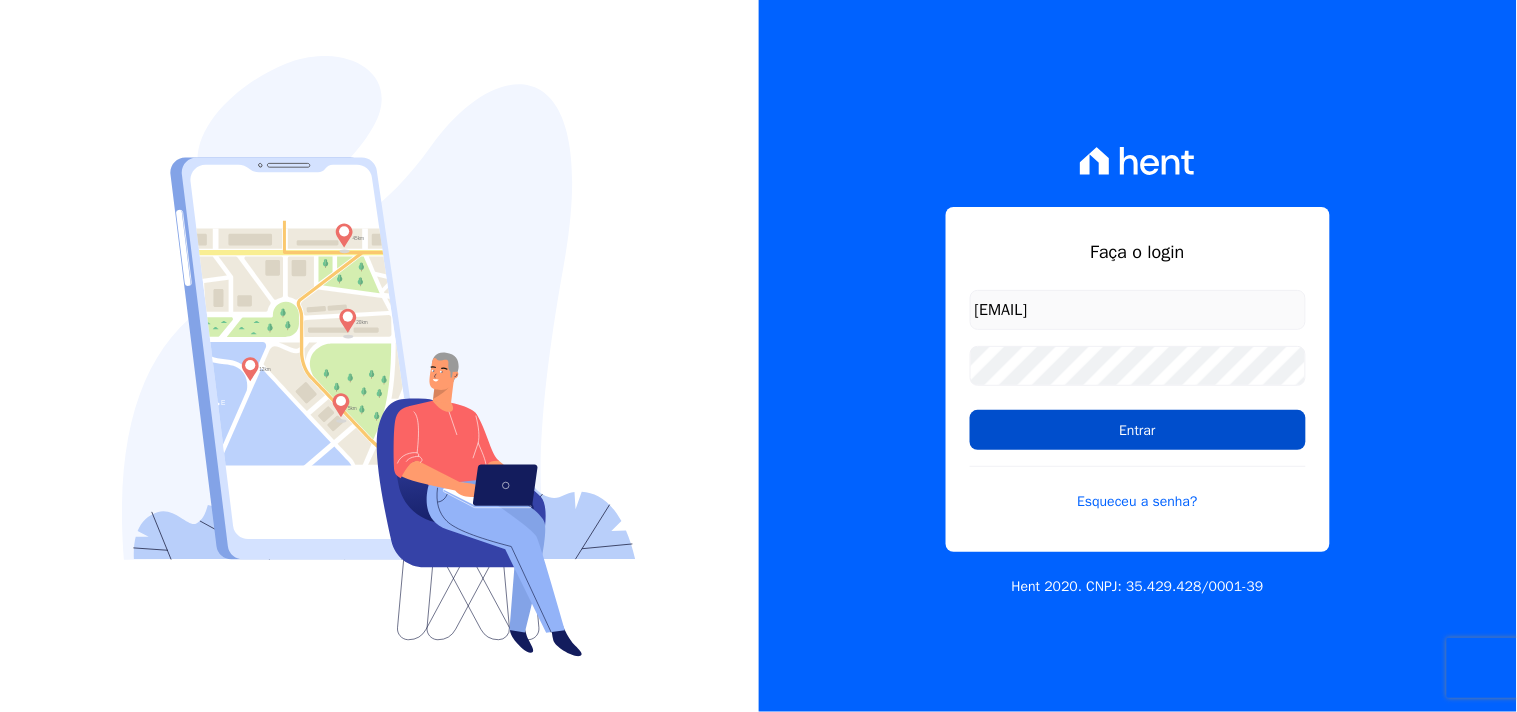 click on "Entrar" at bounding box center [1138, 430] 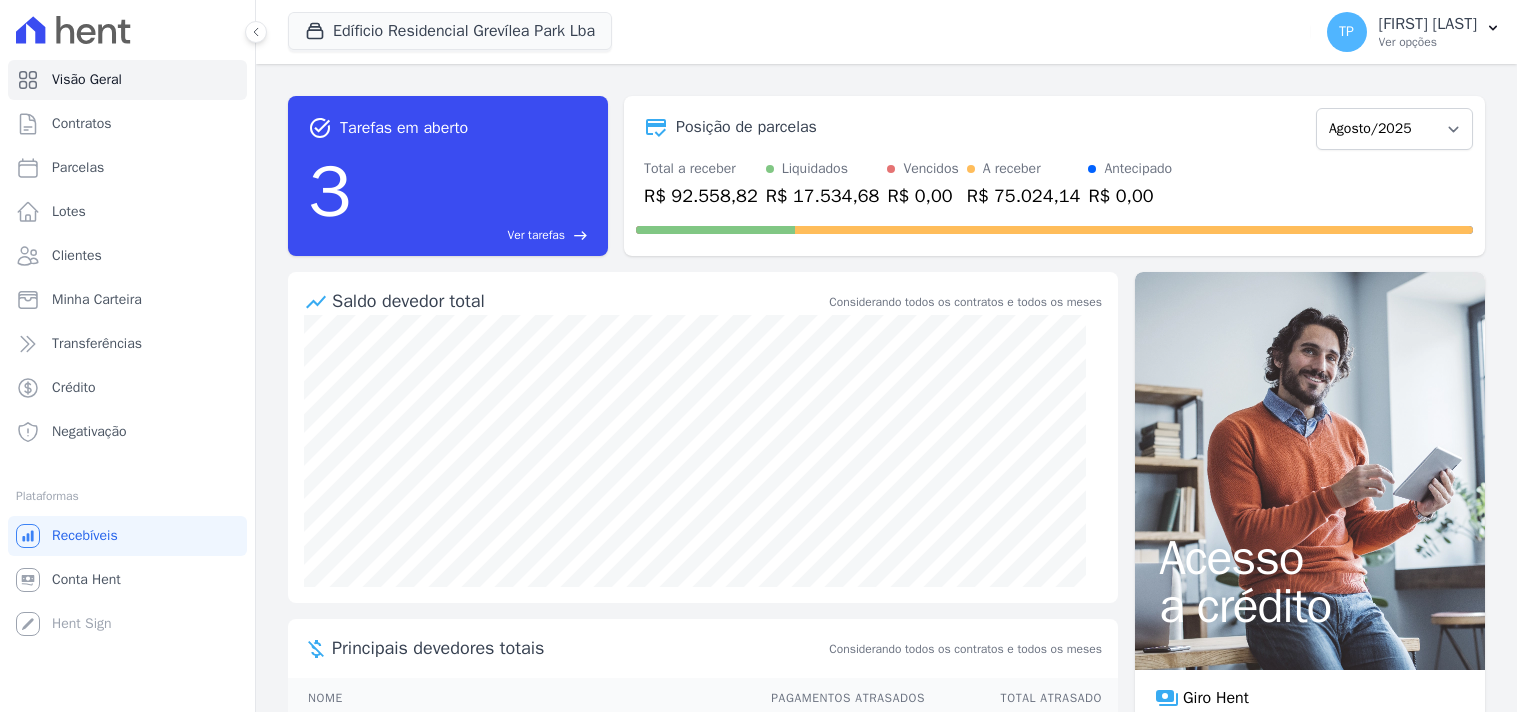 scroll, scrollTop: 0, scrollLeft: 0, axis: both 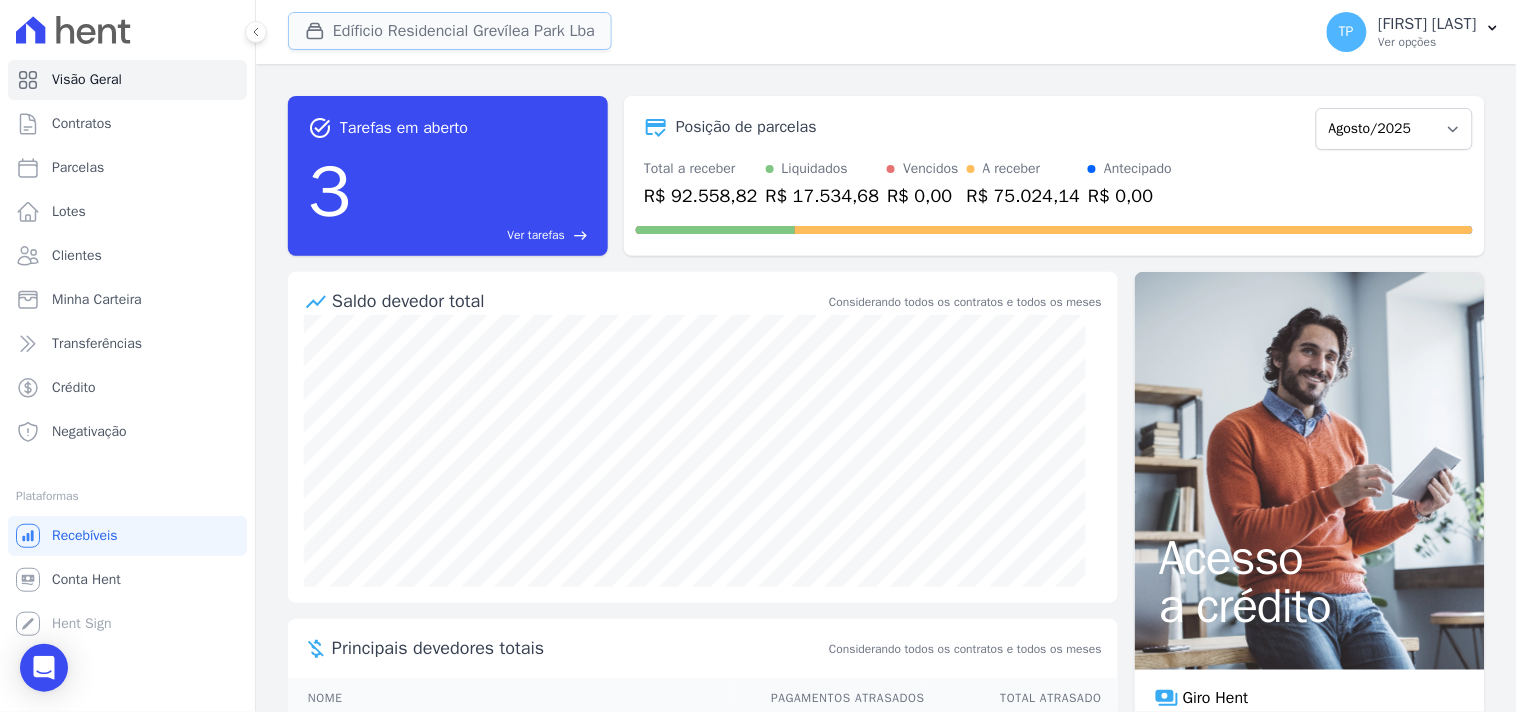 click on "Edíficio Residencial Grevílea Park   Lba" at bounding box center [450, 31] 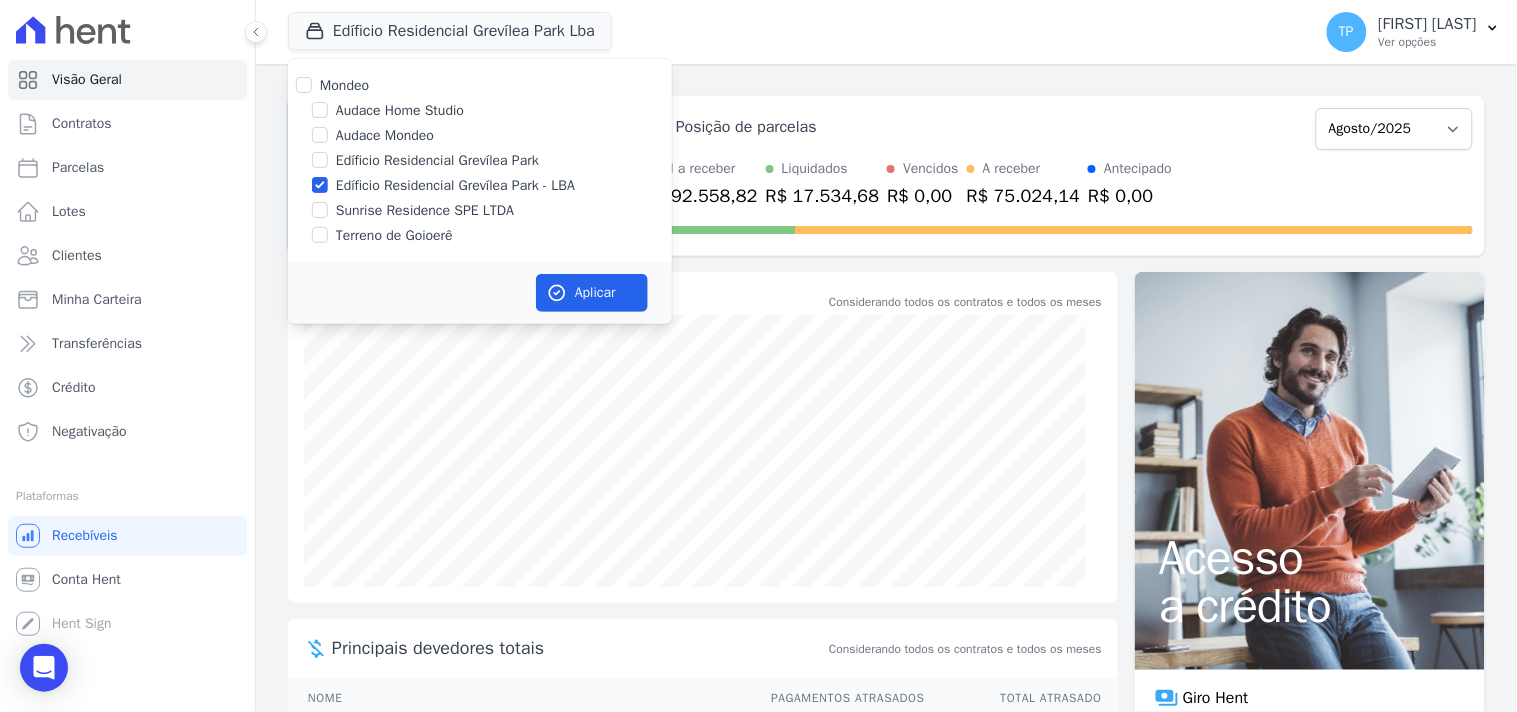 click on "Mondeo
Audace Home Studio
Audace Mondeo
Edíficio Residencial Grevílea Park
Edíficio Residencial Grevílea Park - LBA
Sunrise Residence SPE LTDA" at bounding box center [480, 160] 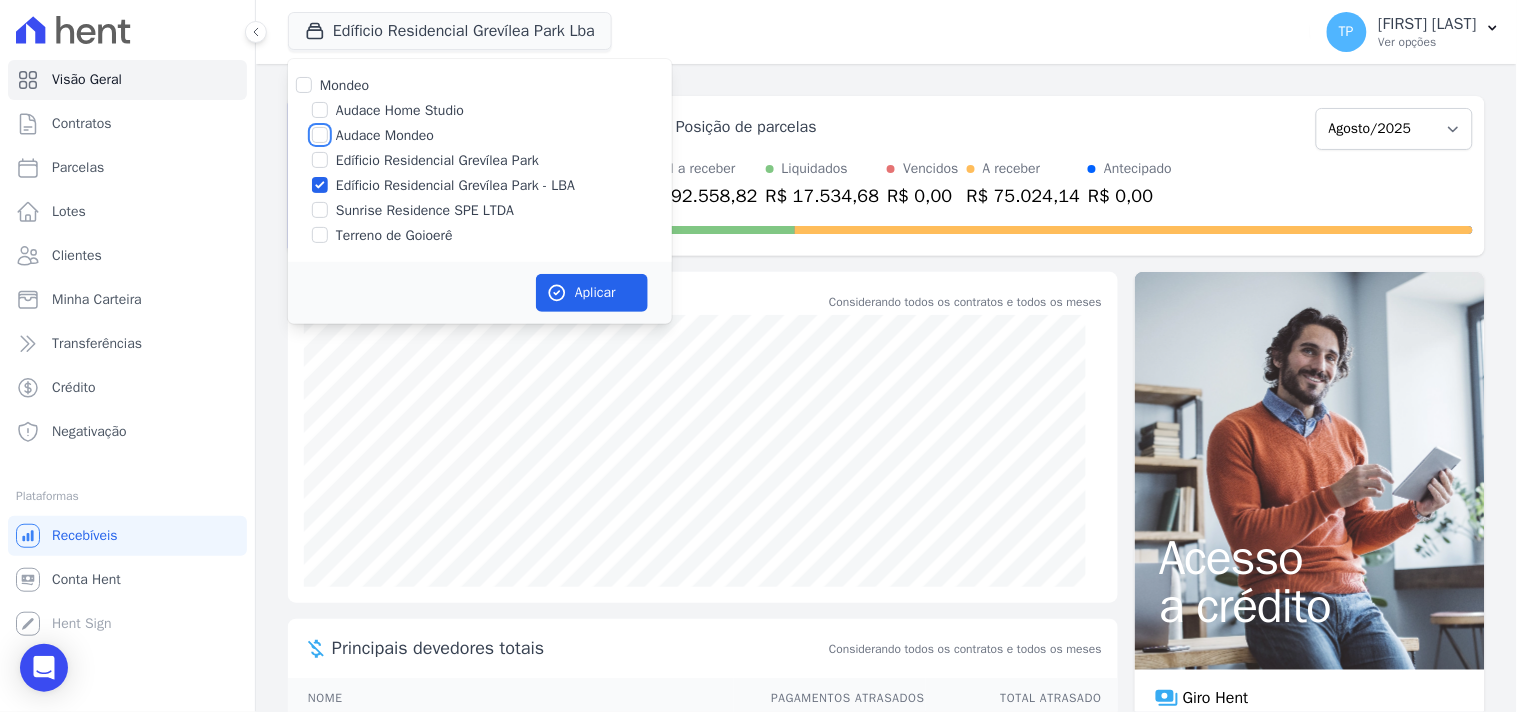 click on "Audace Mondeo" at bounding box center (320, 135) 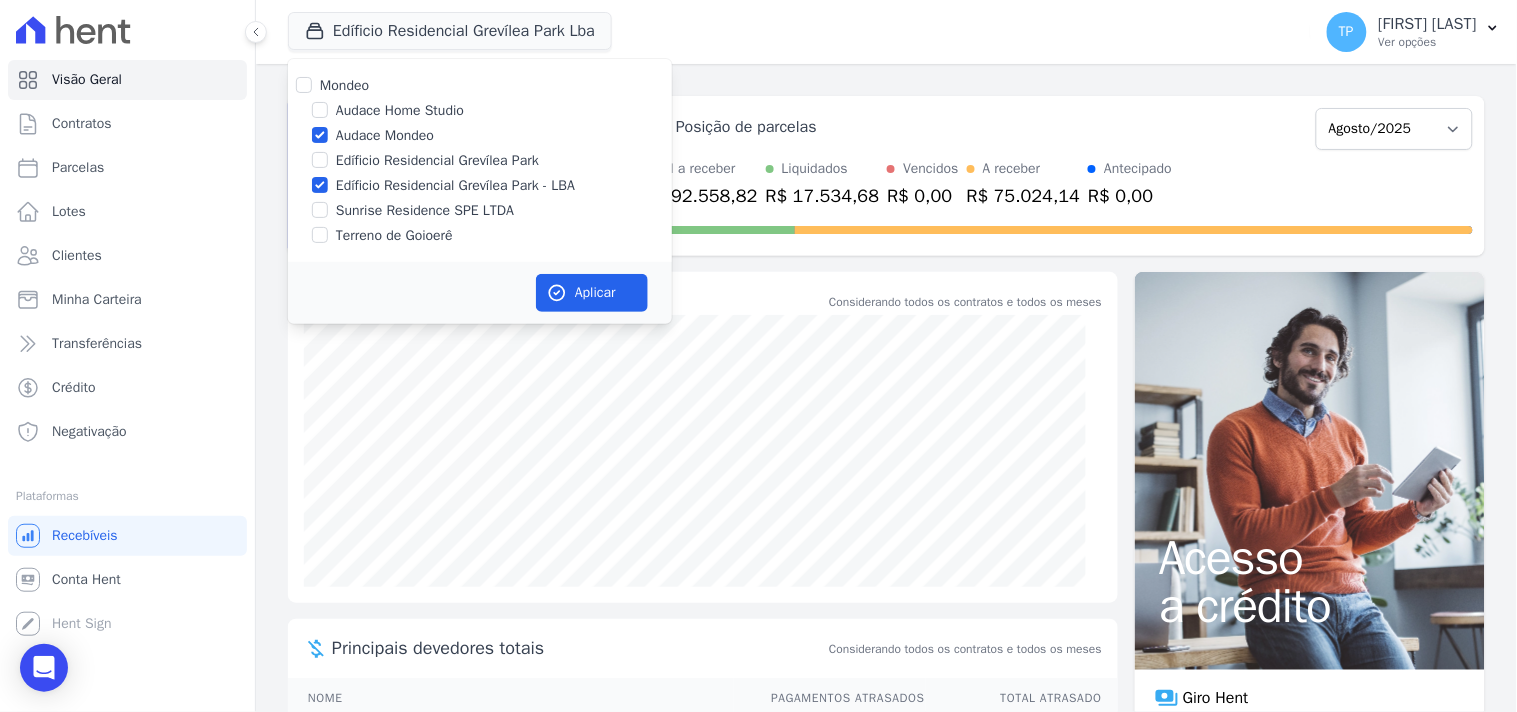 click on "Edíficio Residencial Grevílea Park - LBA" at bounding box center (455, 185) 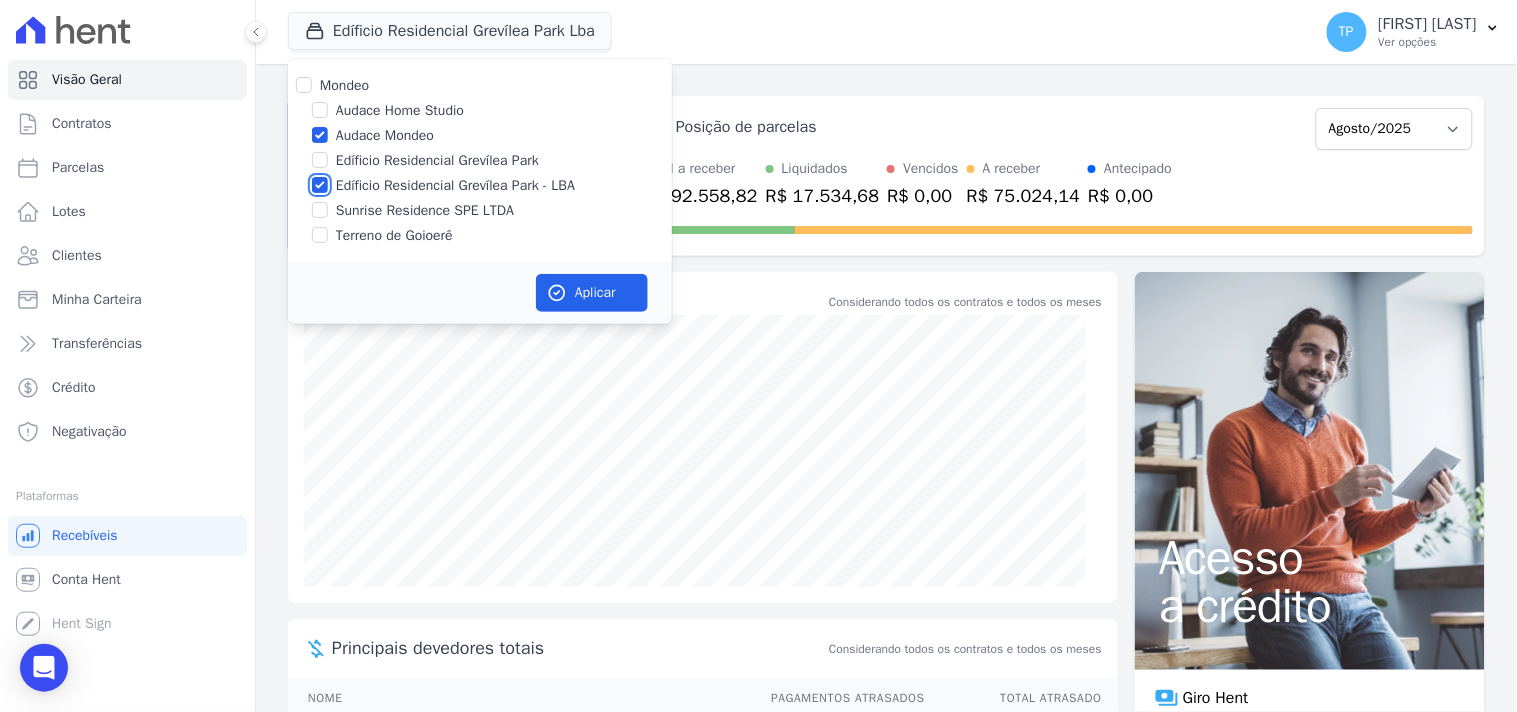 checkbox on "false" 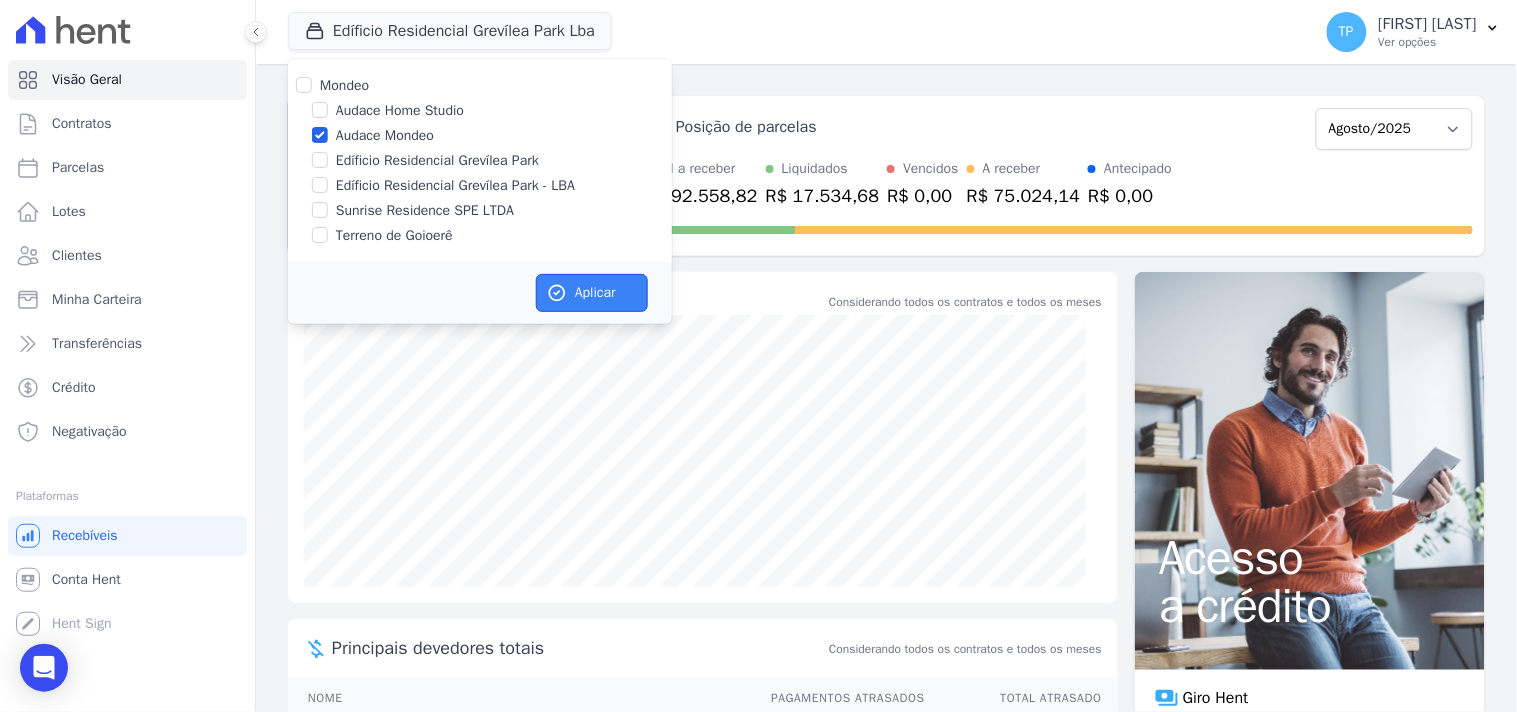 click on "Aplicar" at bounding box center (592, 293) 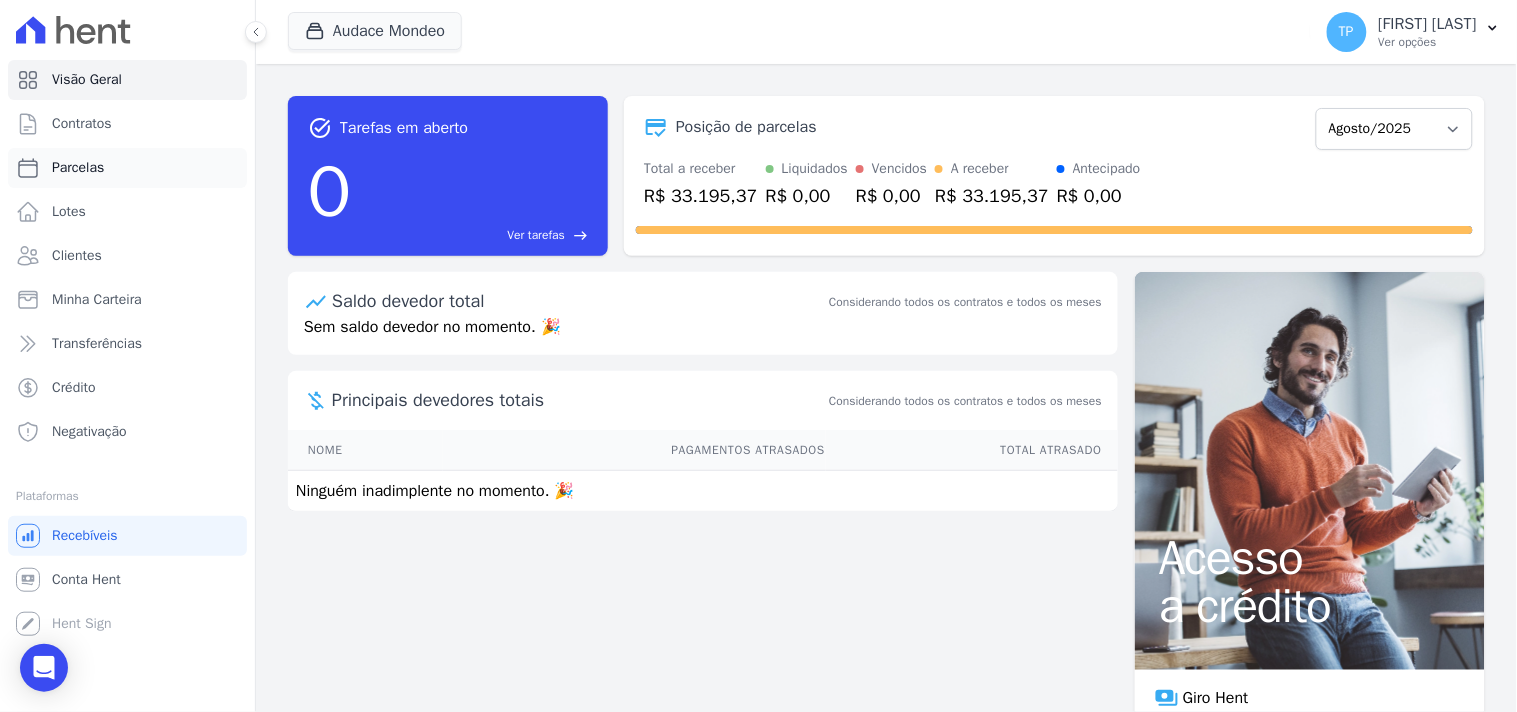 click on "Parcelas" at bounding box center [127, 168] 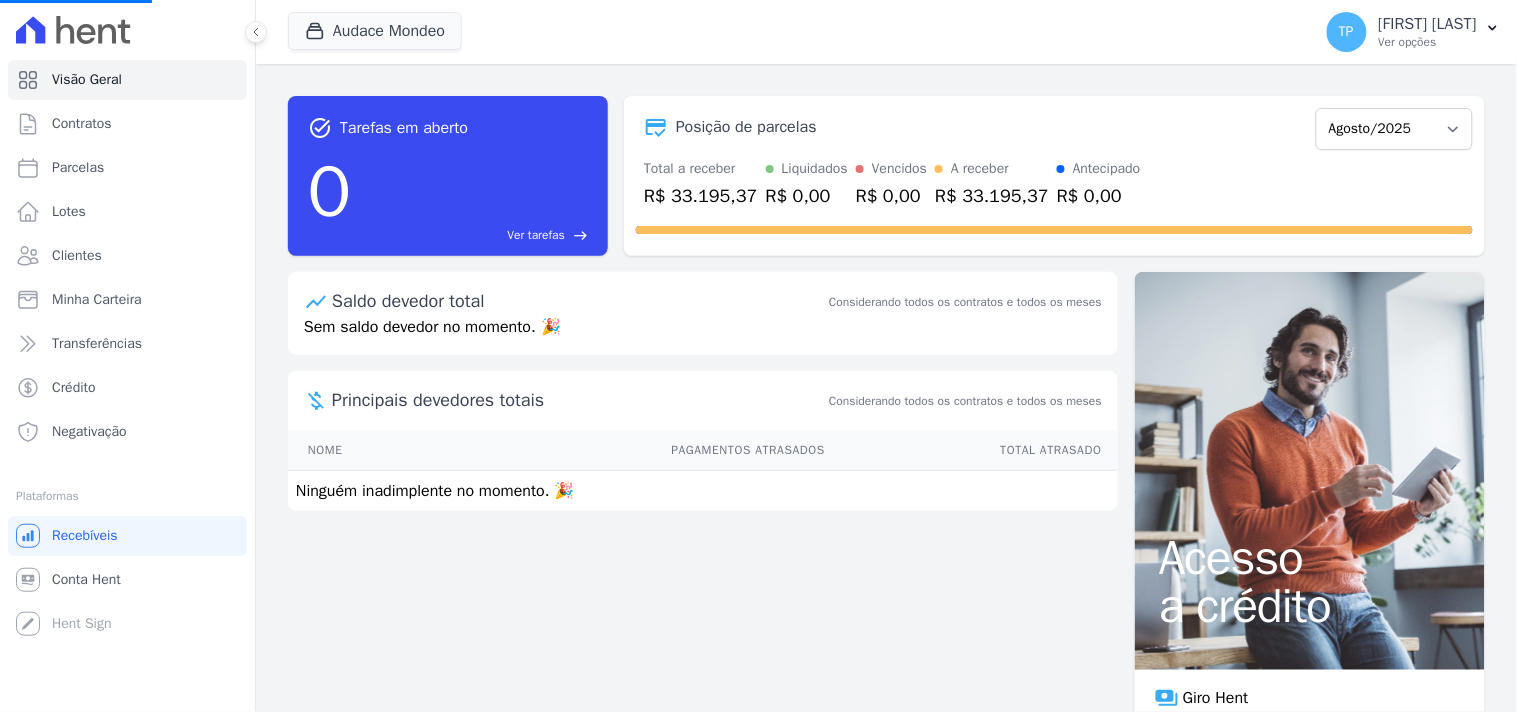 select 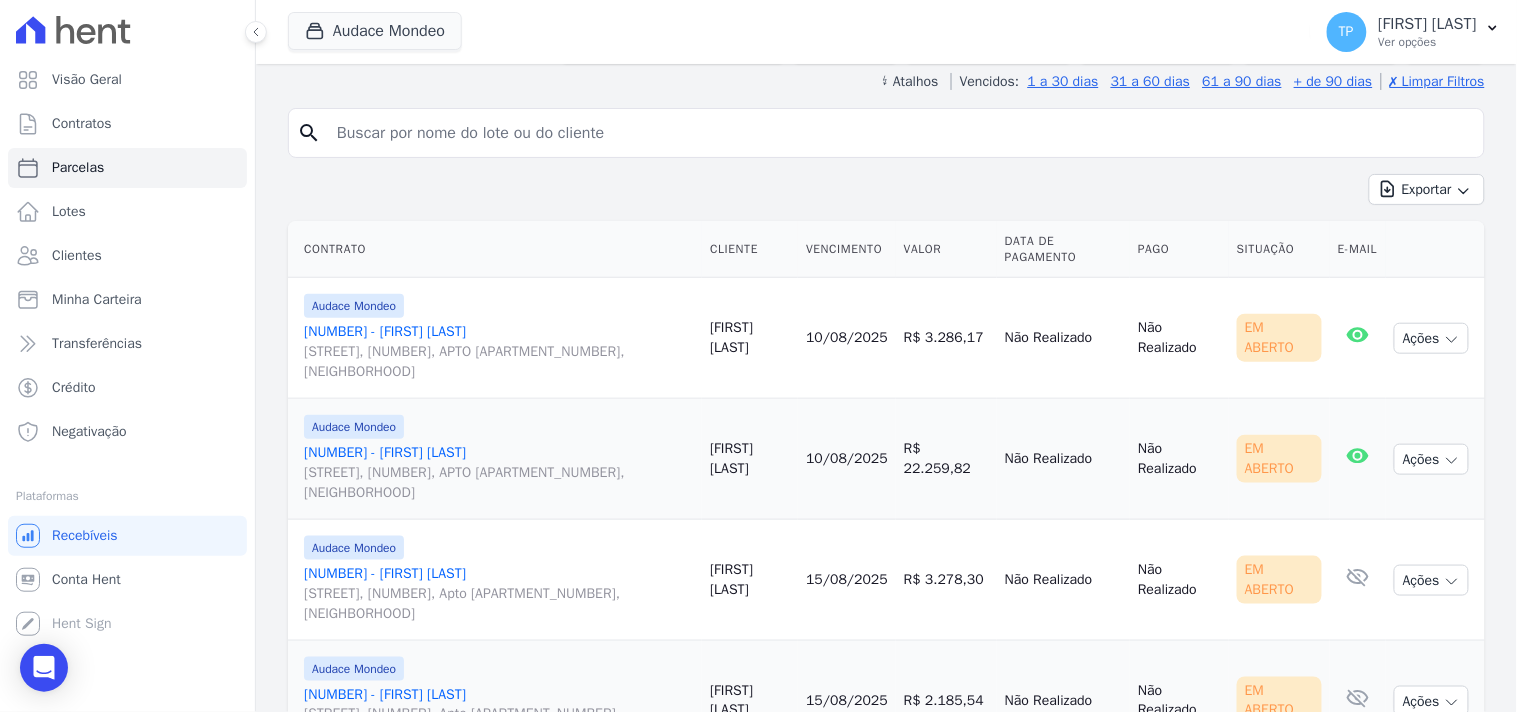 scroll, scrollTop: 450, scrollLeft: 0, axis: vertical 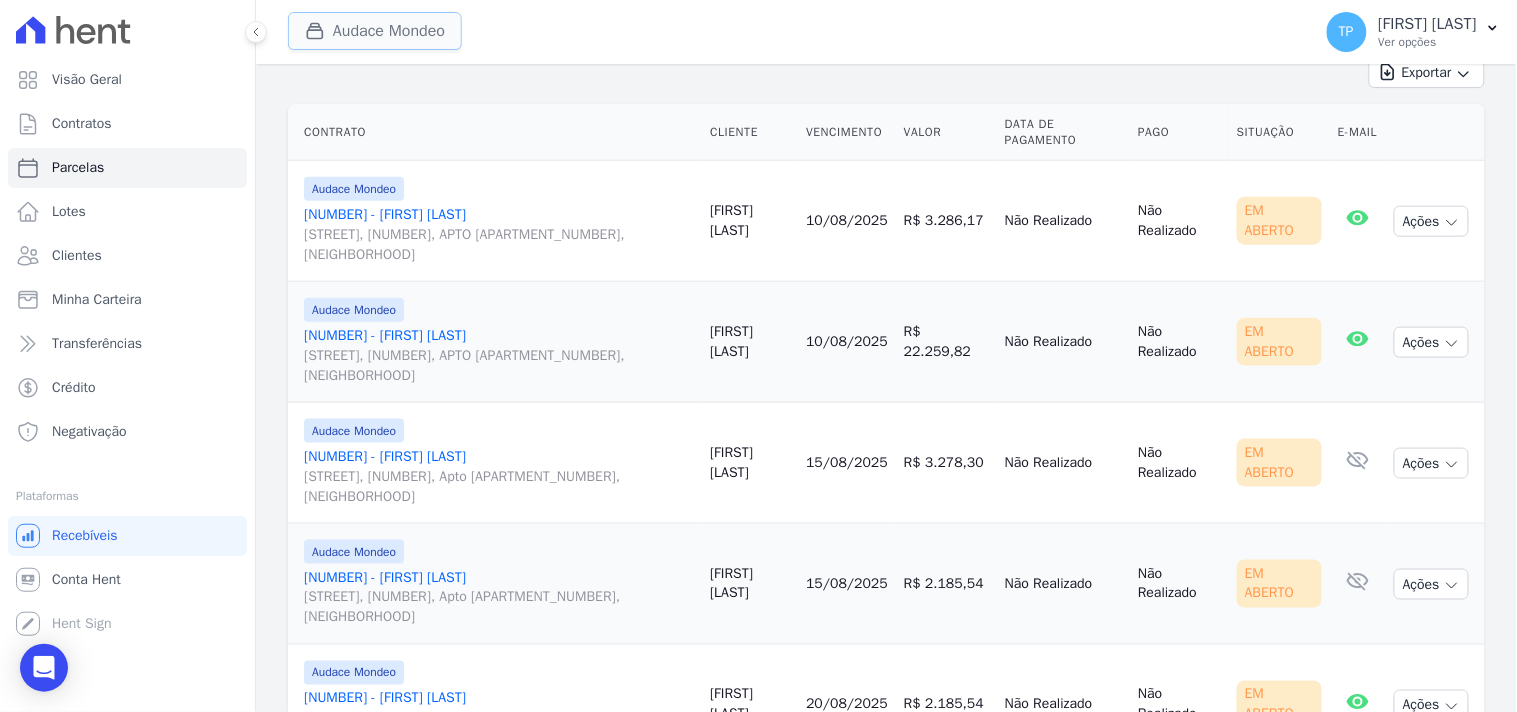 click on "Audace Mondeo" at bounding box center [375, 31] 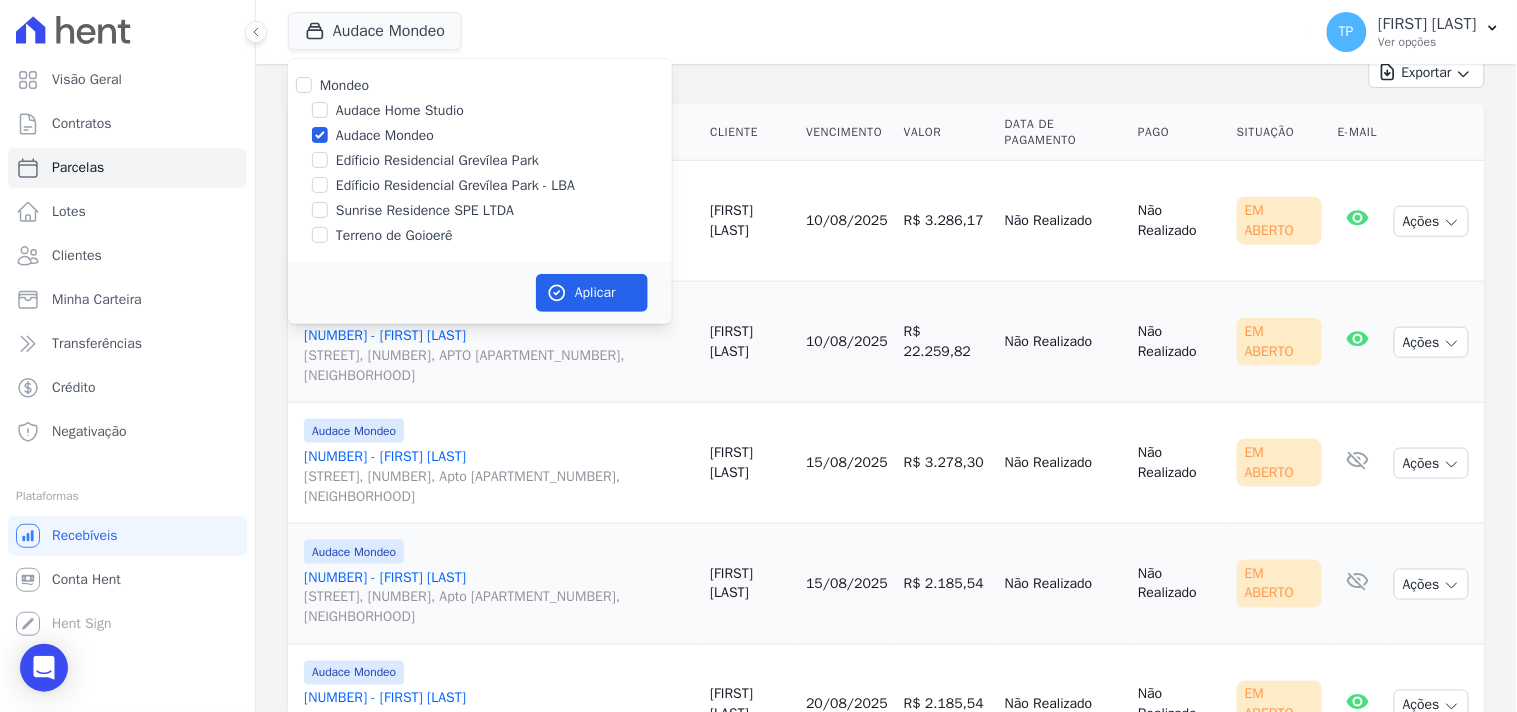 click on "Terreno de Goioerê" at bounding box center [394, 235] 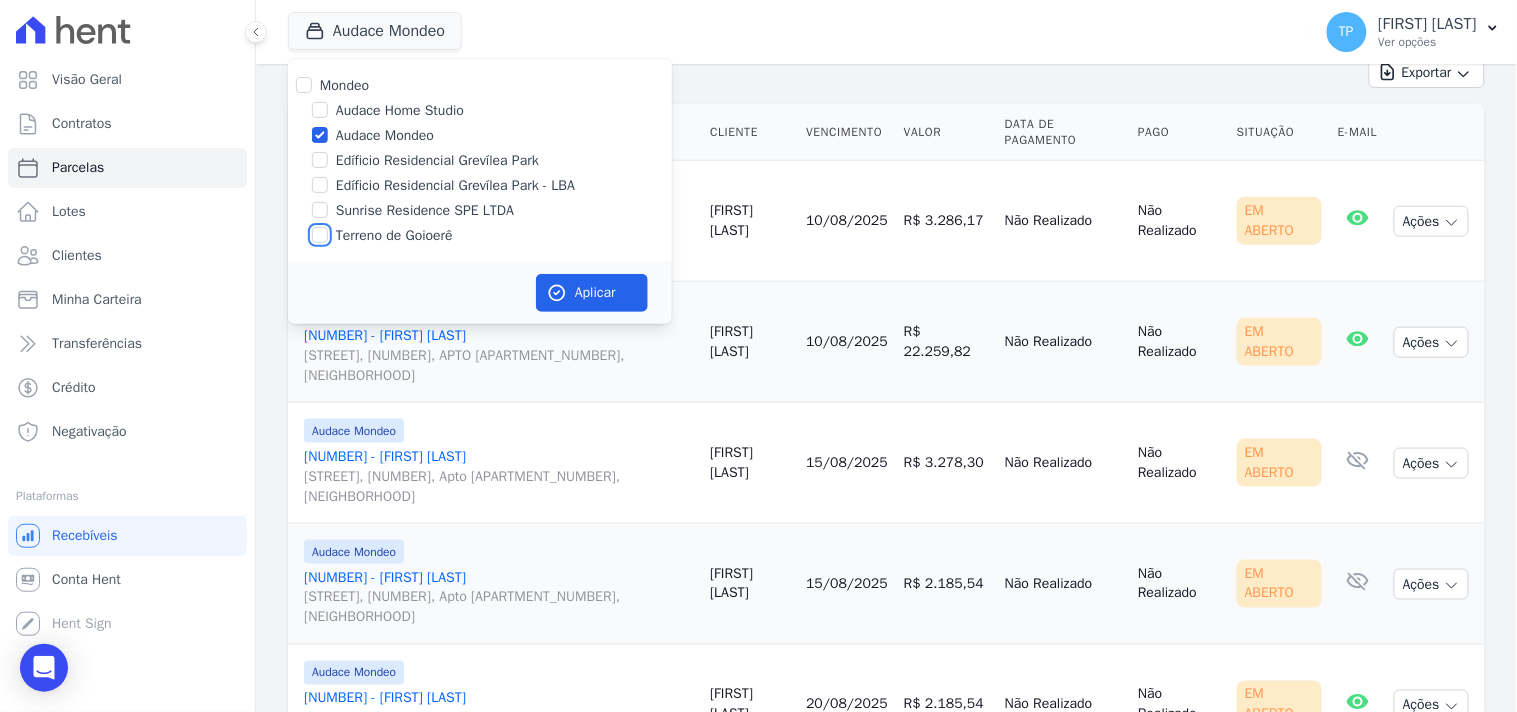 checkbox on "true" 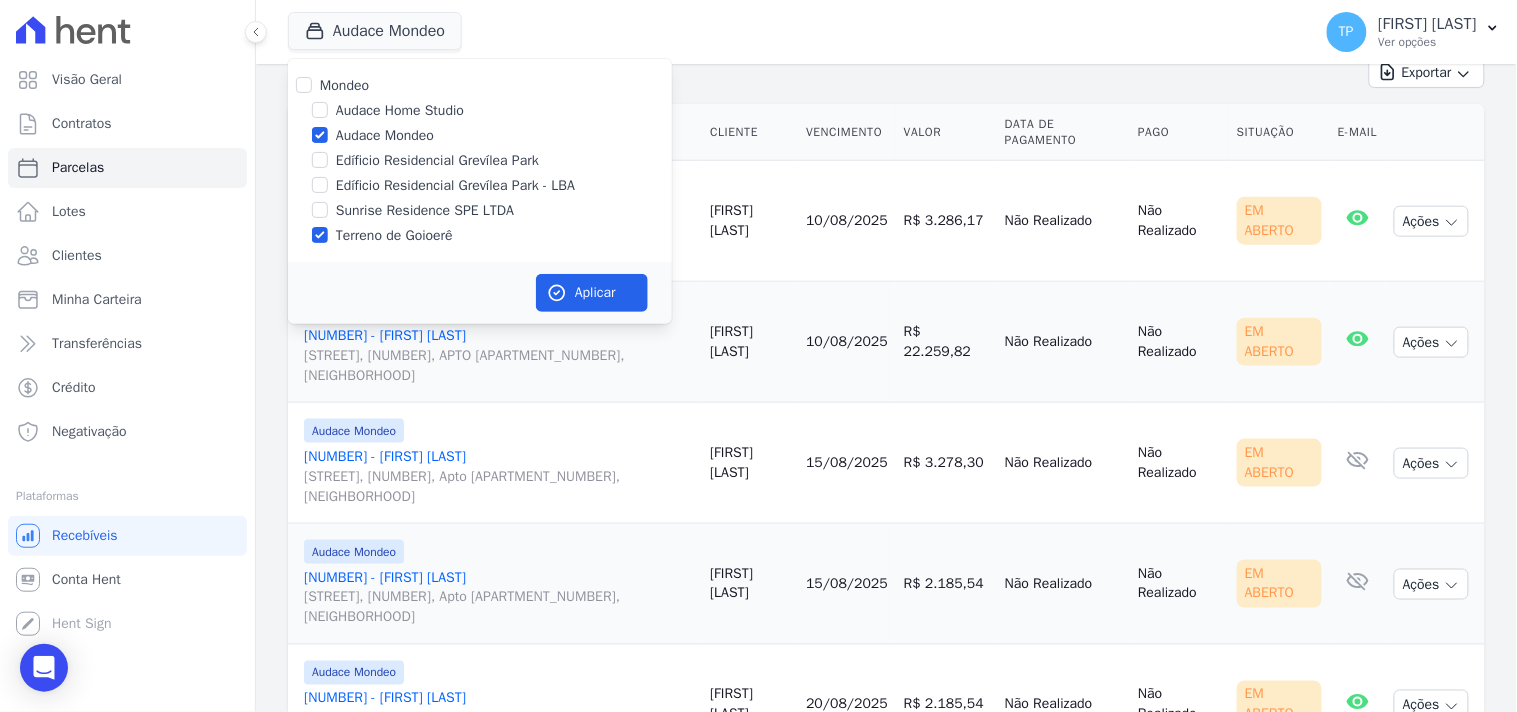 click on "Audace Mondeo" at bounding box center [385, 135] 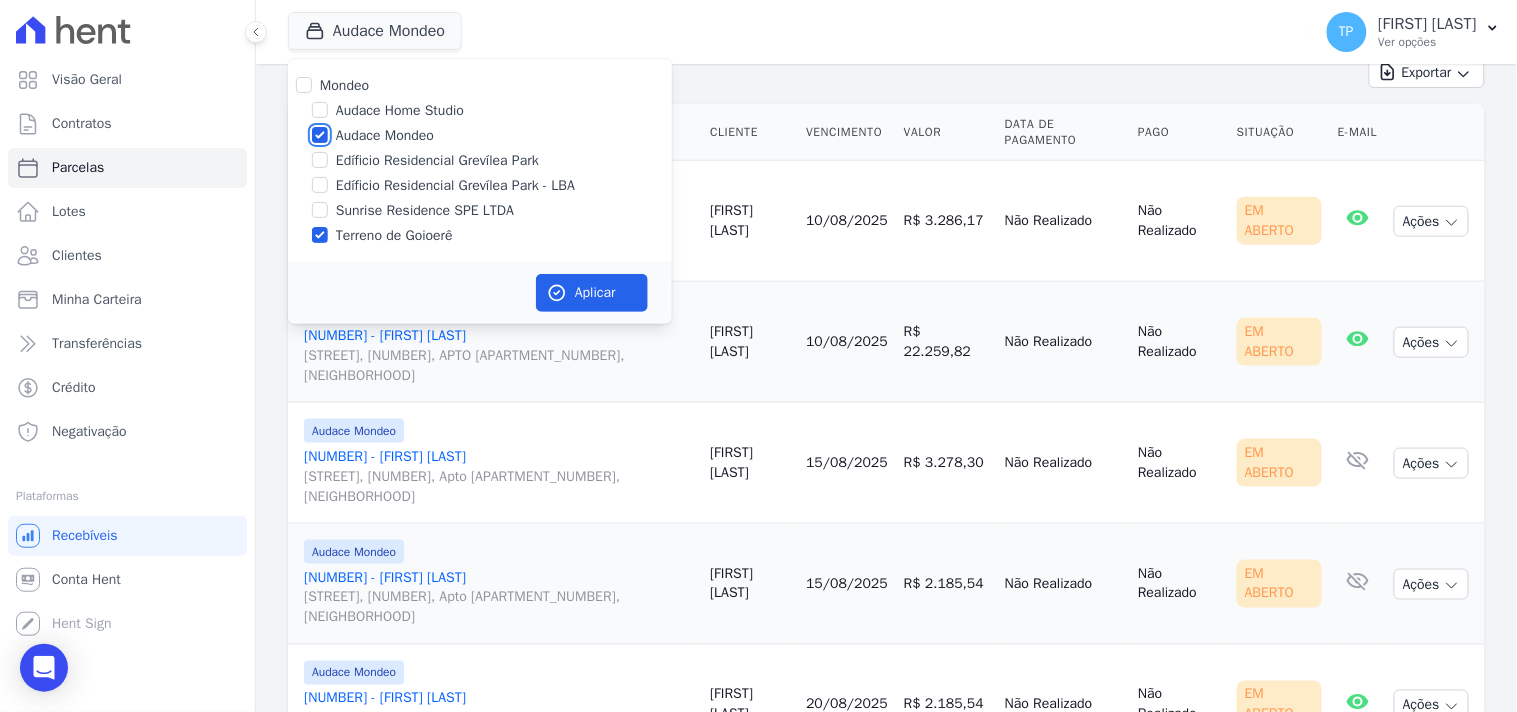click on "Audace Mondeo" at bounding box center [320, 135] 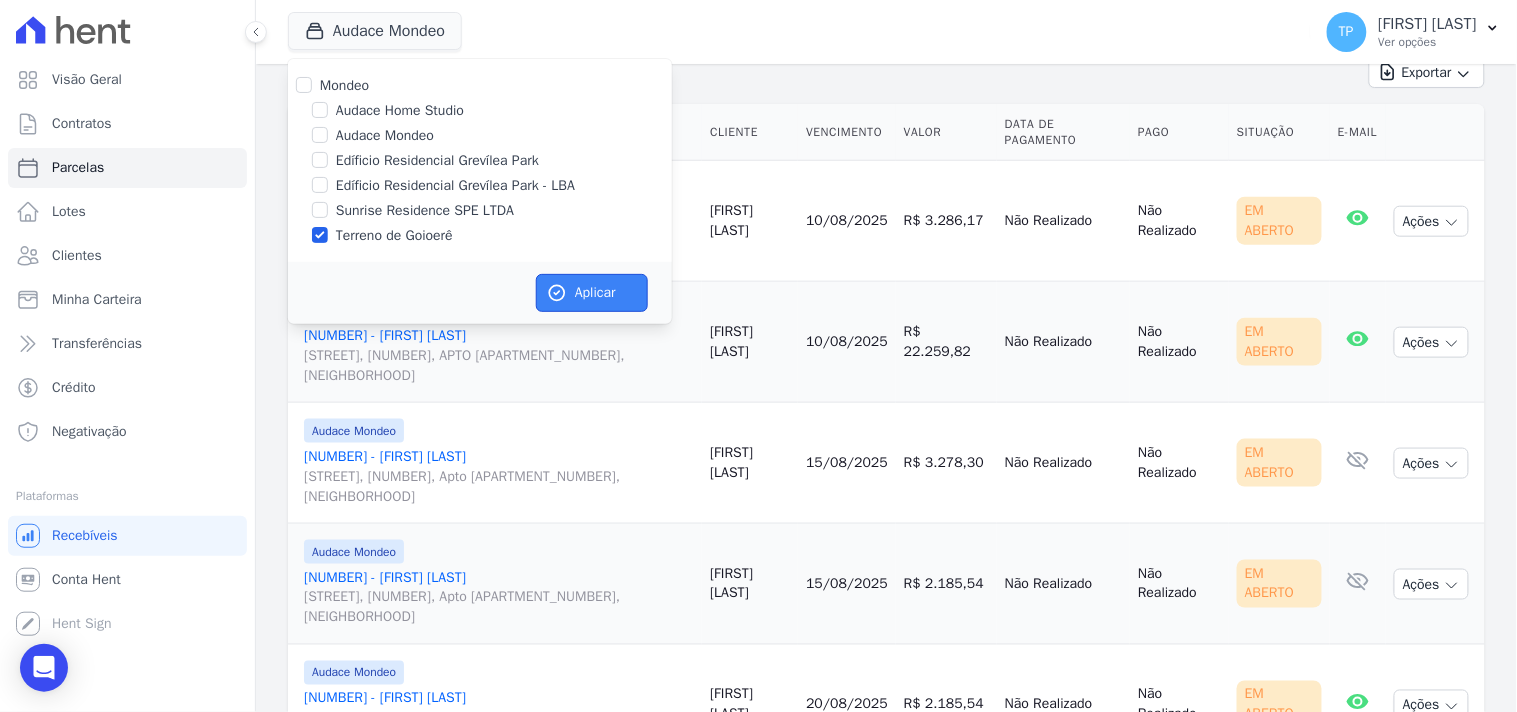 click on "Aplicar" at bounding box center [592, 293] 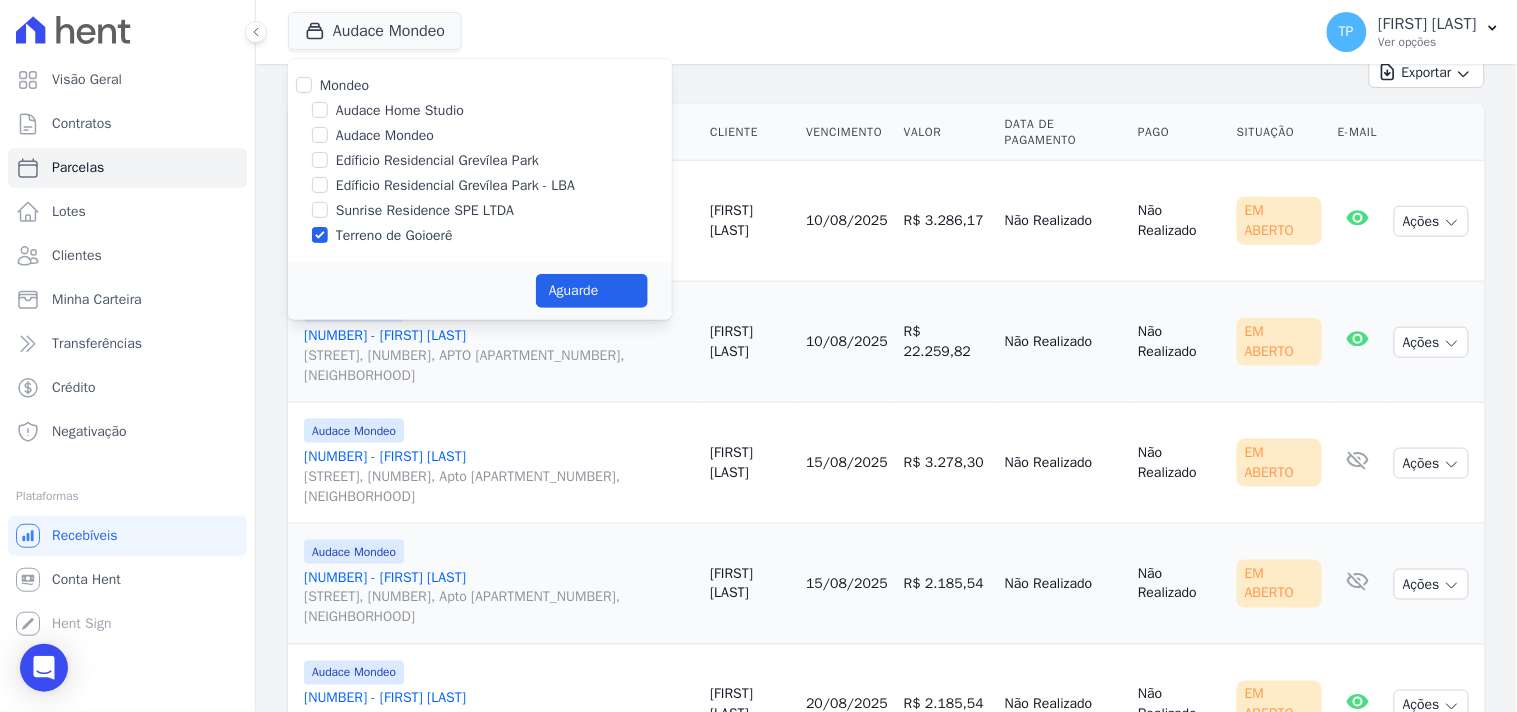 select 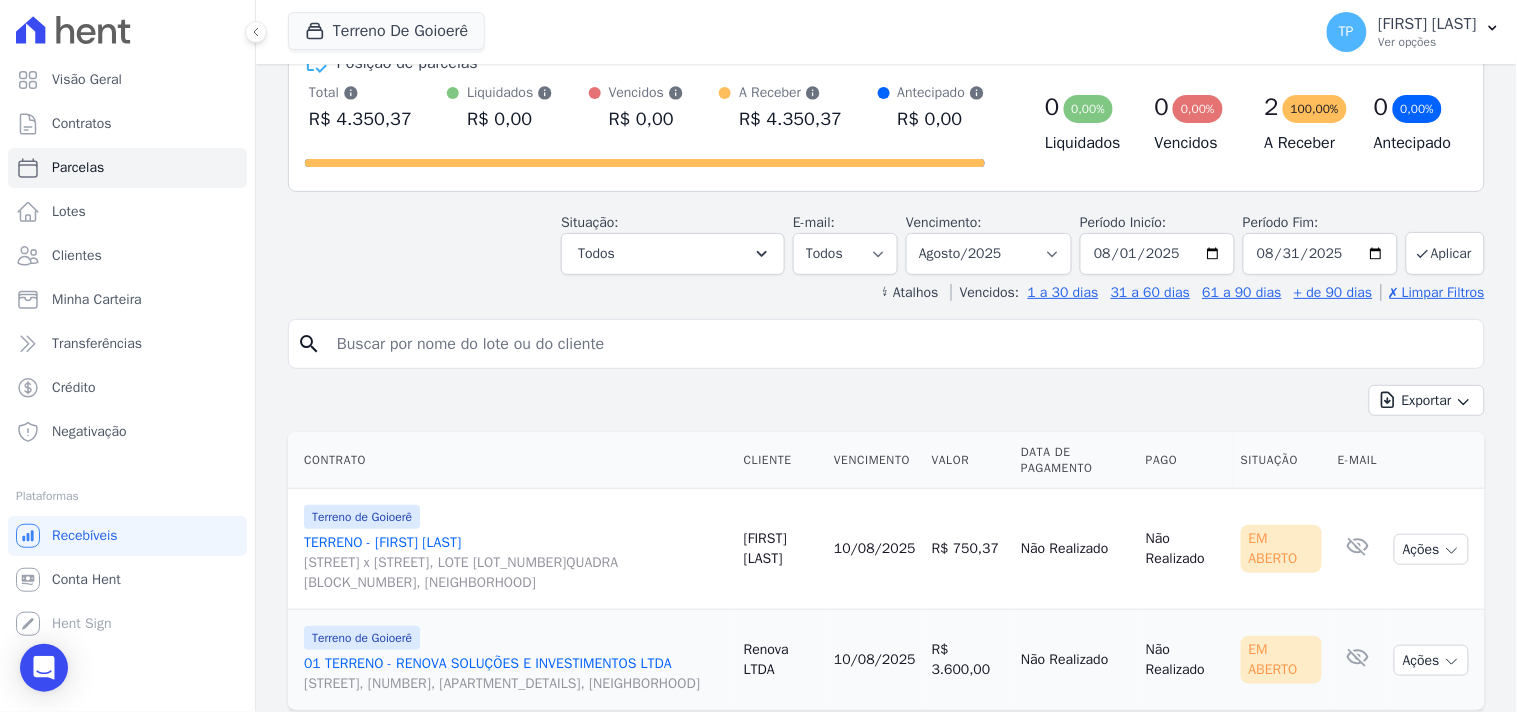 scroll, scrollTop: 202, scrollLeft: 0, axis: vertical 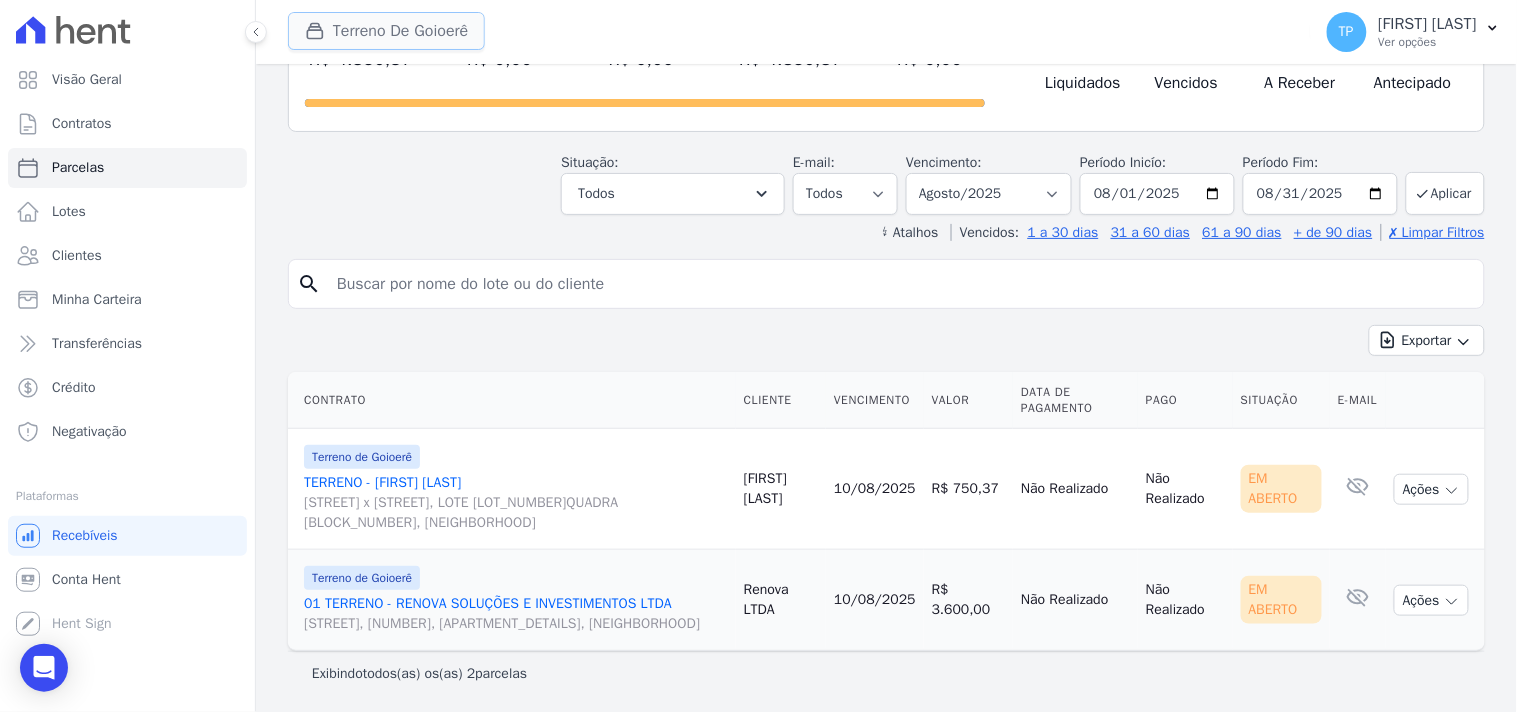click on "Terreno De Goioerê" at bounding box center (386, 31) 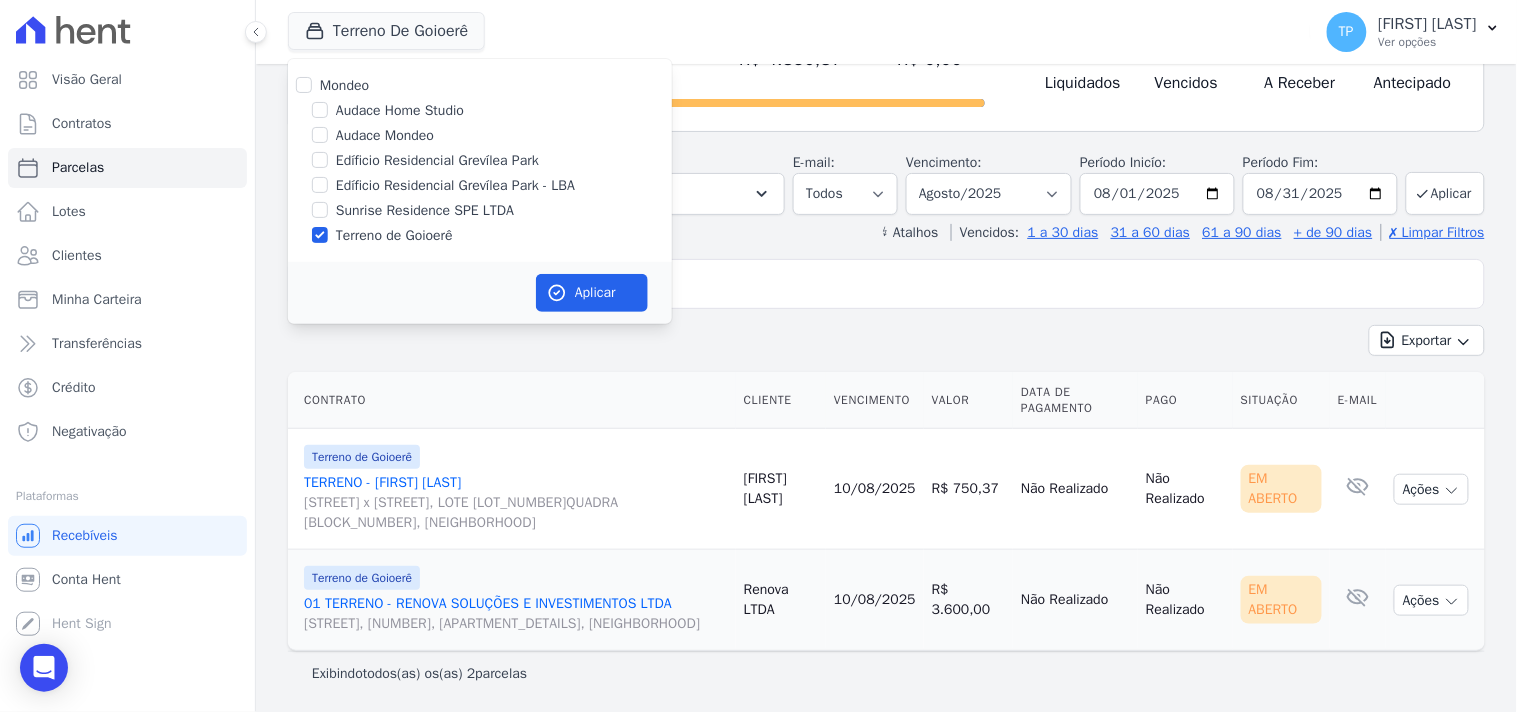 click on "Edíficio Residencial Grevílea Park - LBA" at bounding box center [455, 185] 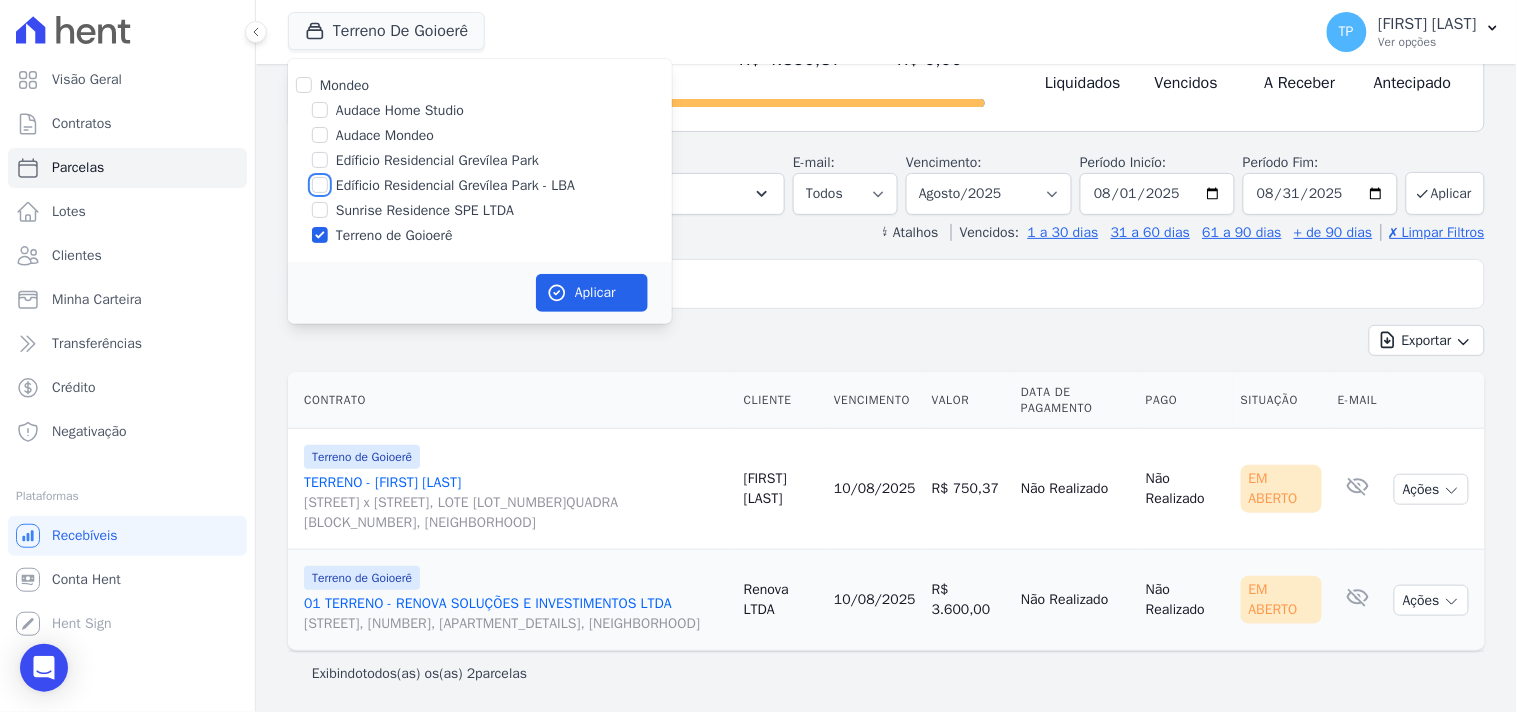 checkbox on "true" 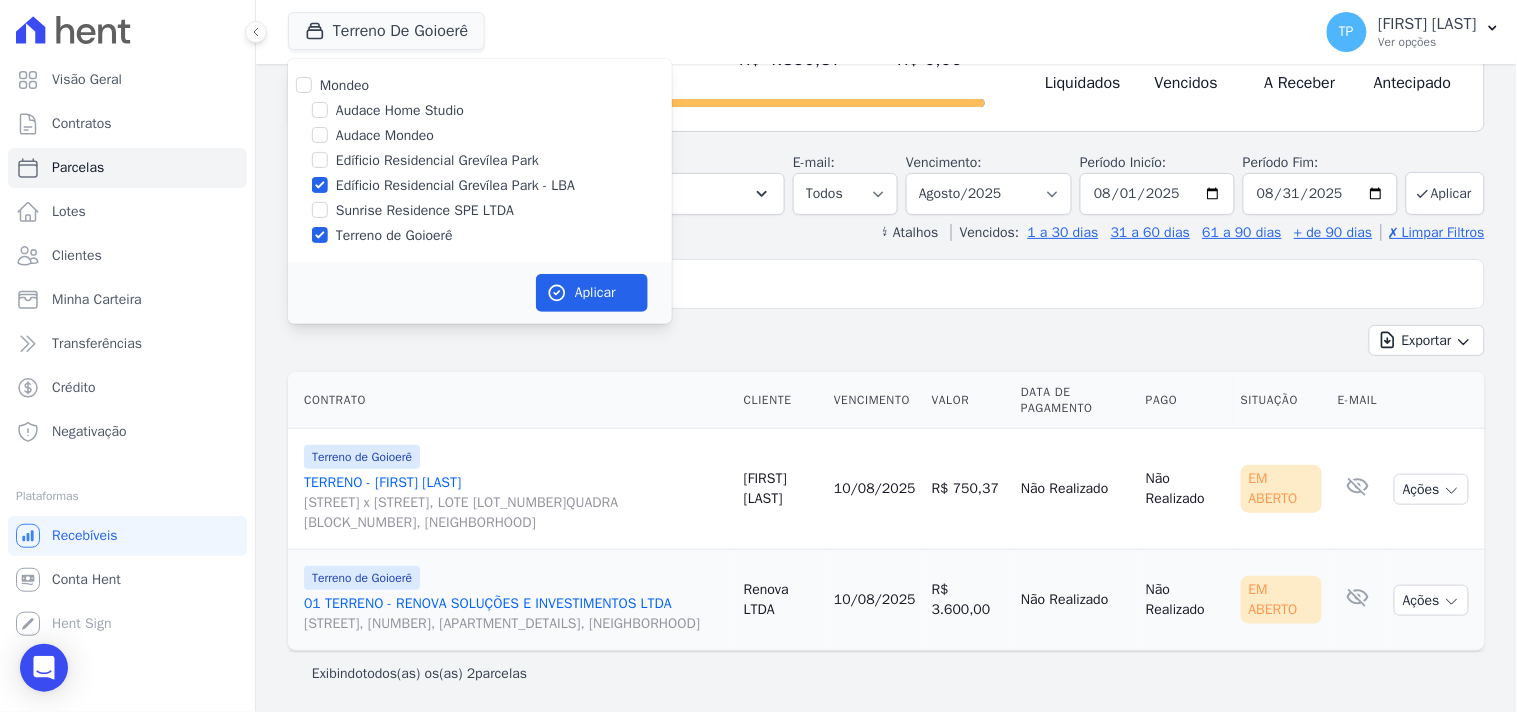 click on "Terreno de Goioerê" at bounding box center [394, 235] 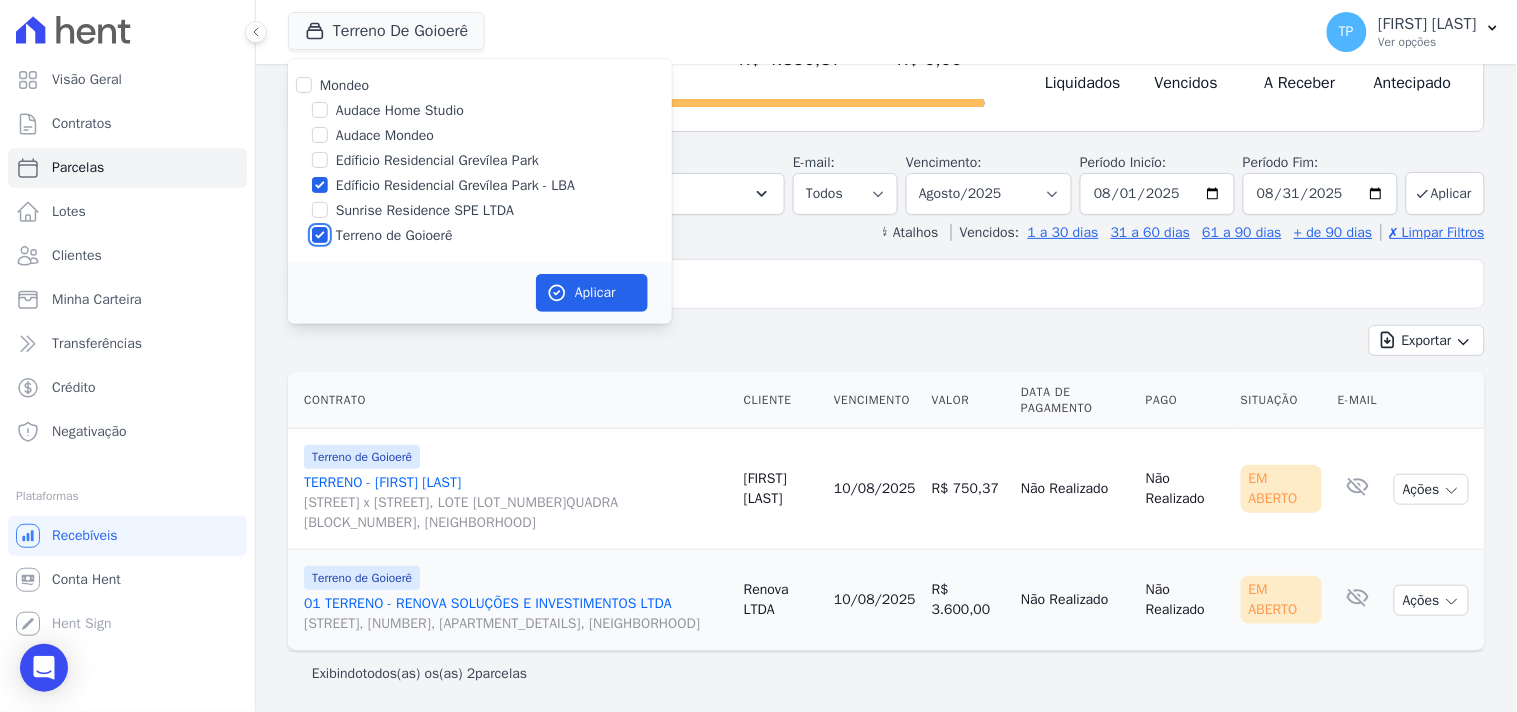 click on "Terreno de Goioerê" at bounding box center (320, 235) 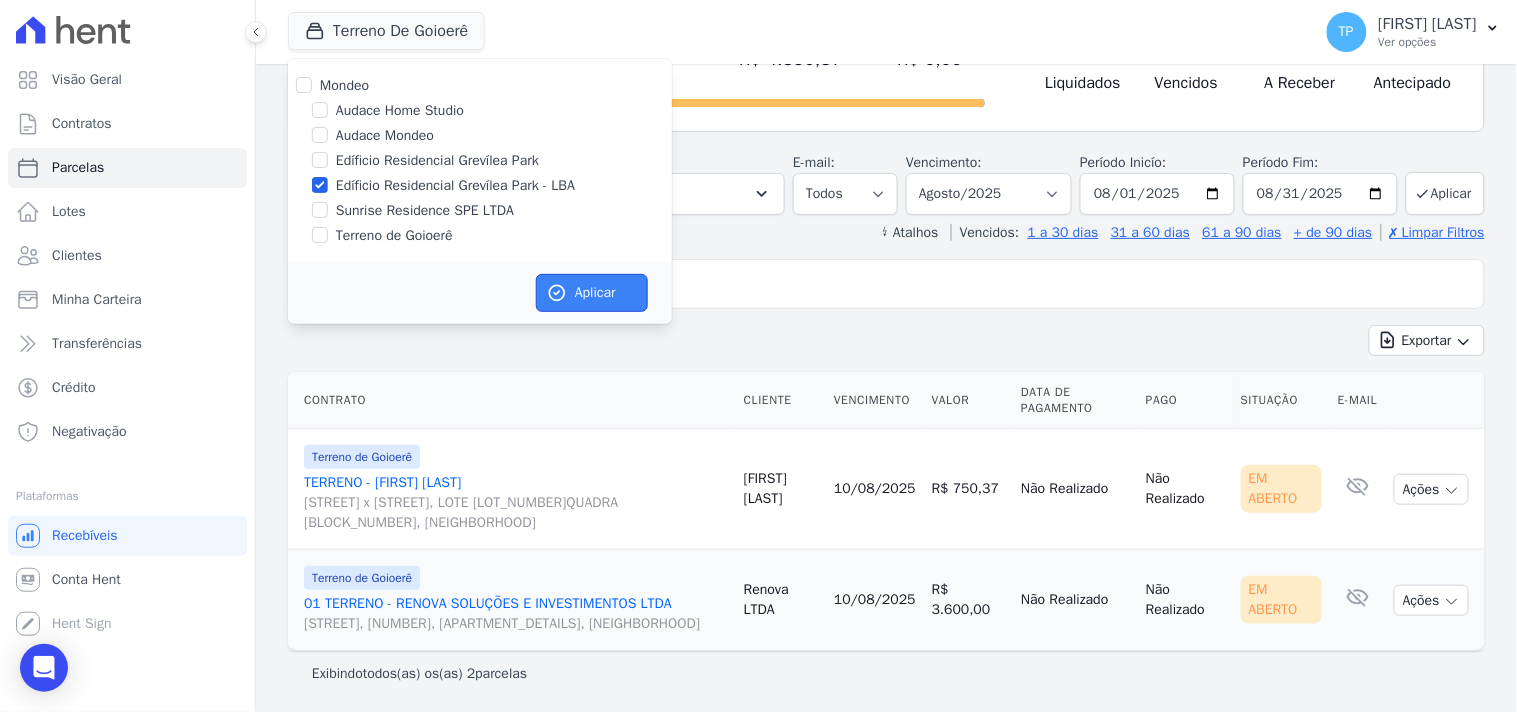 click on "Aplicar" at bounding box center [592, 293] 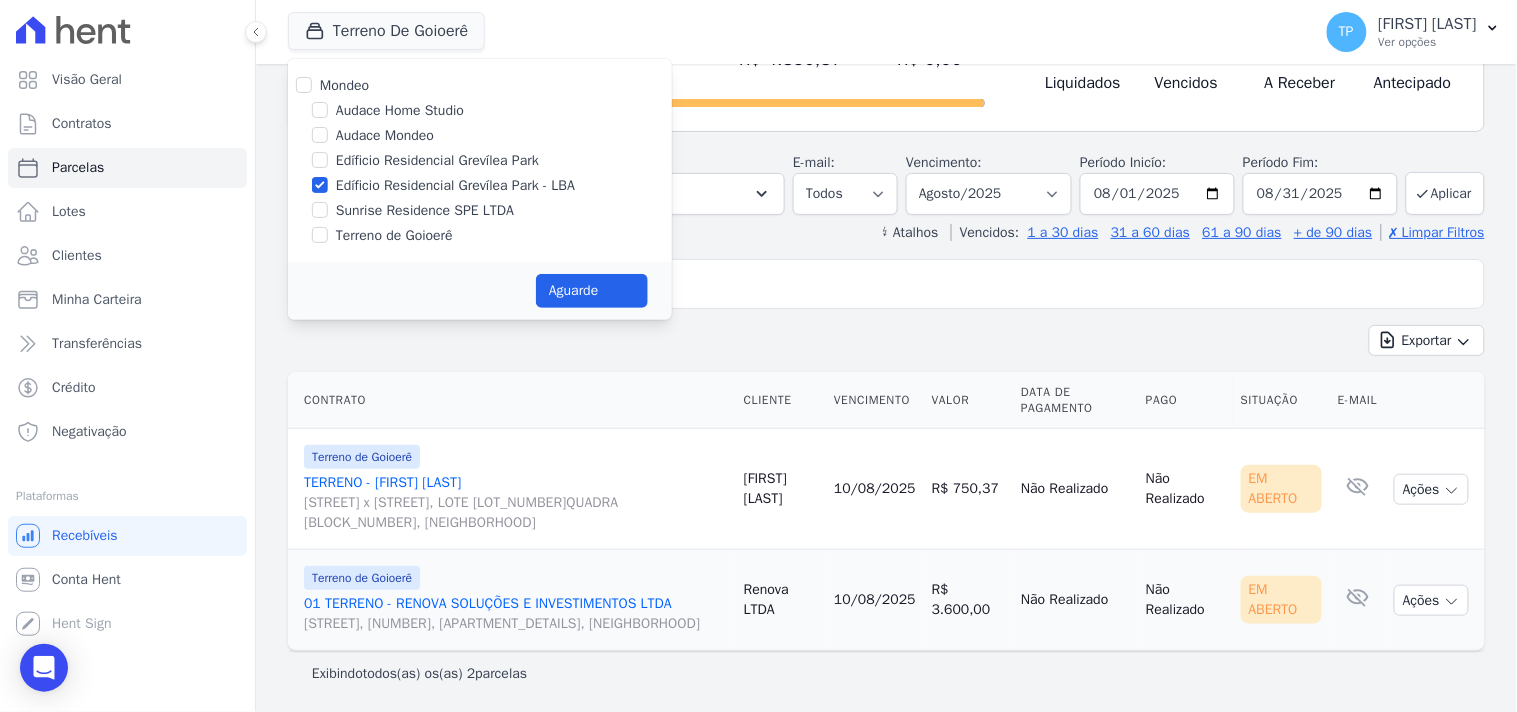 select 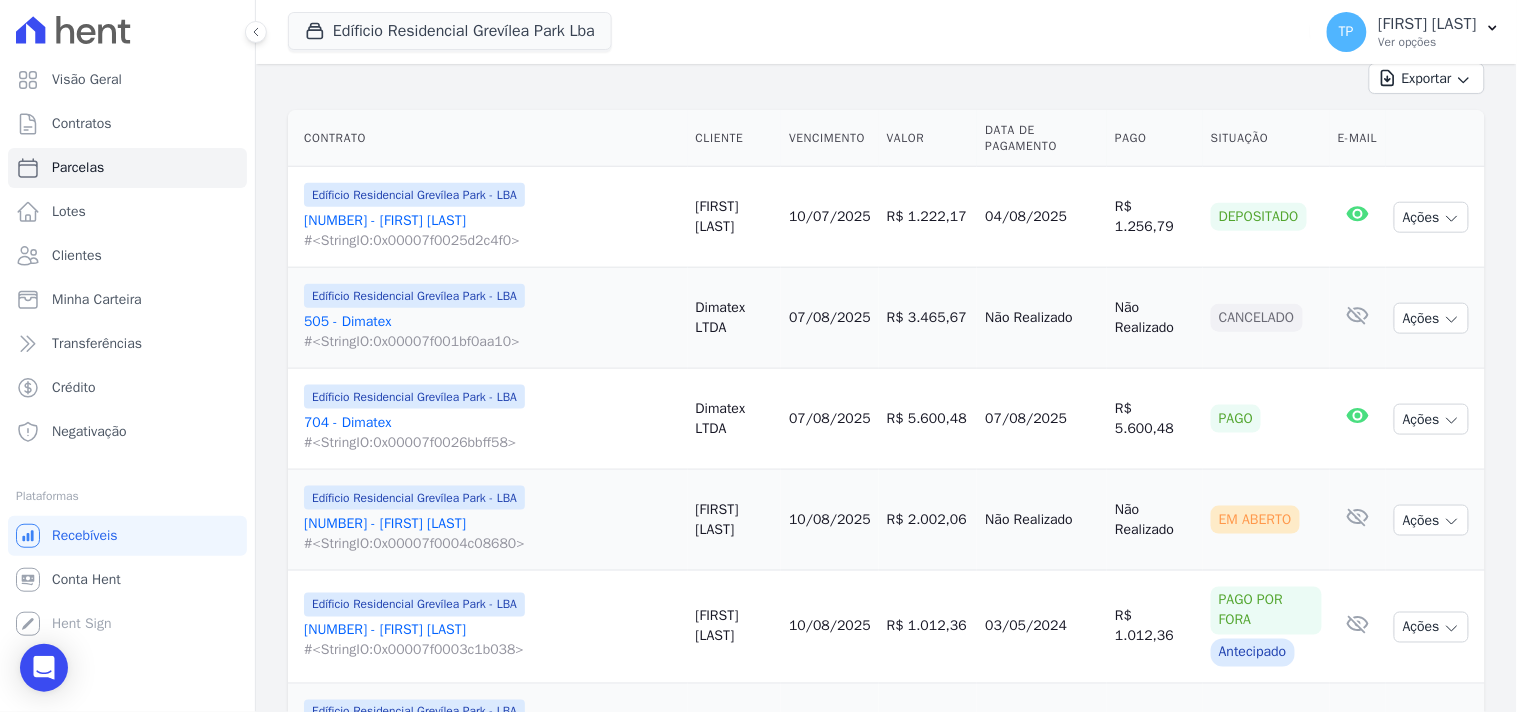 scroll, scrollTop: 555, scrollLeft: 0, axis: vertical 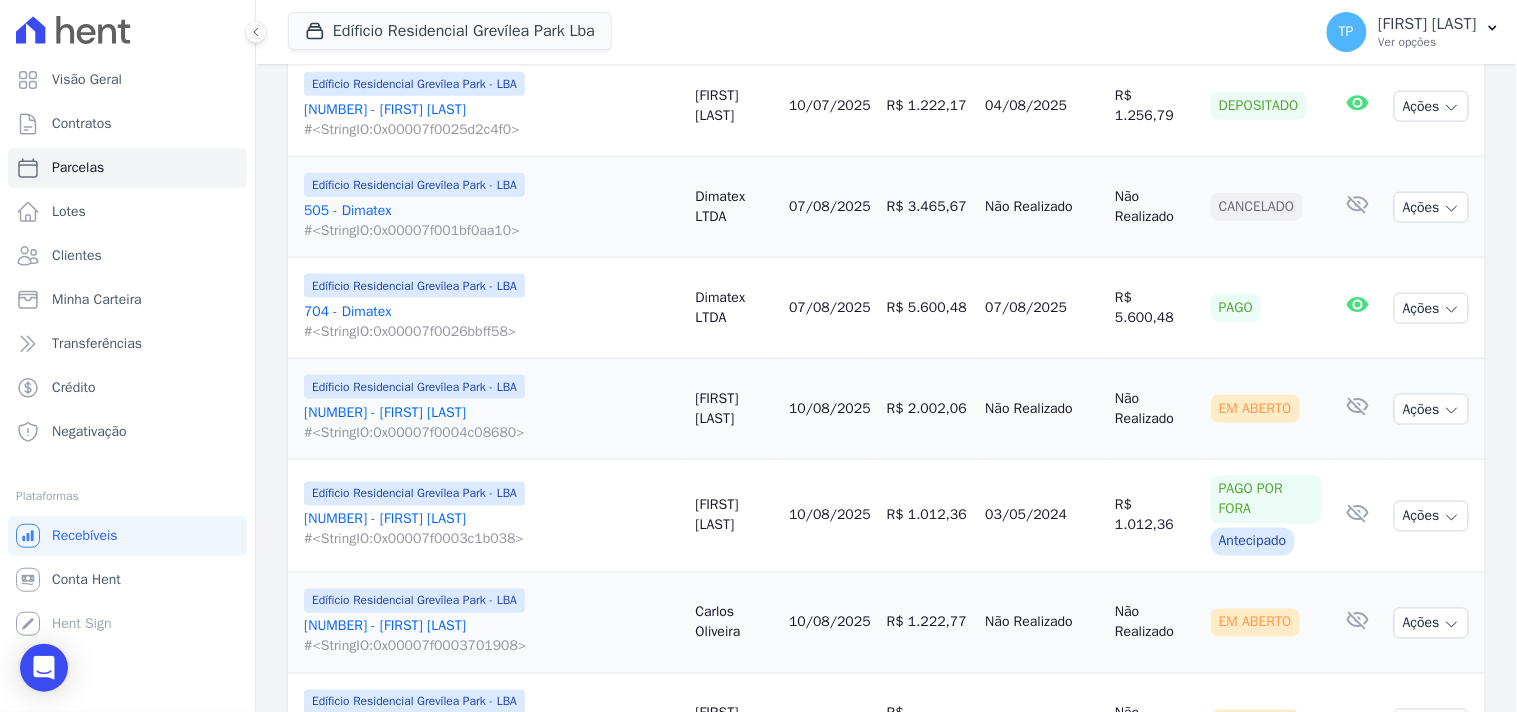 drag, startPoint x: 964, startPoint y: 304, endPoint x: 1062, endPoint y: 301, distance: 98.045906 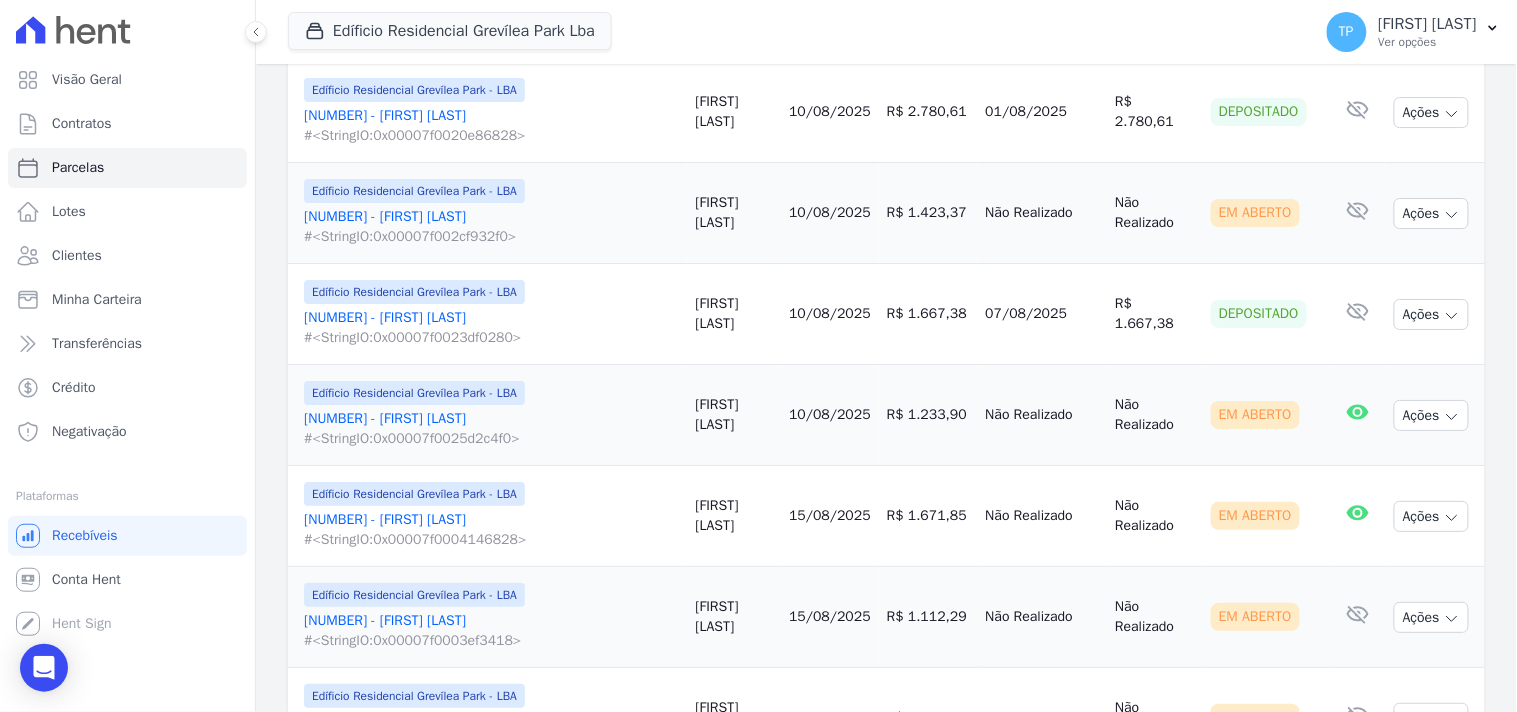 scroll, scrollTop: 1777, scrollLeft: 0, axis: vertical 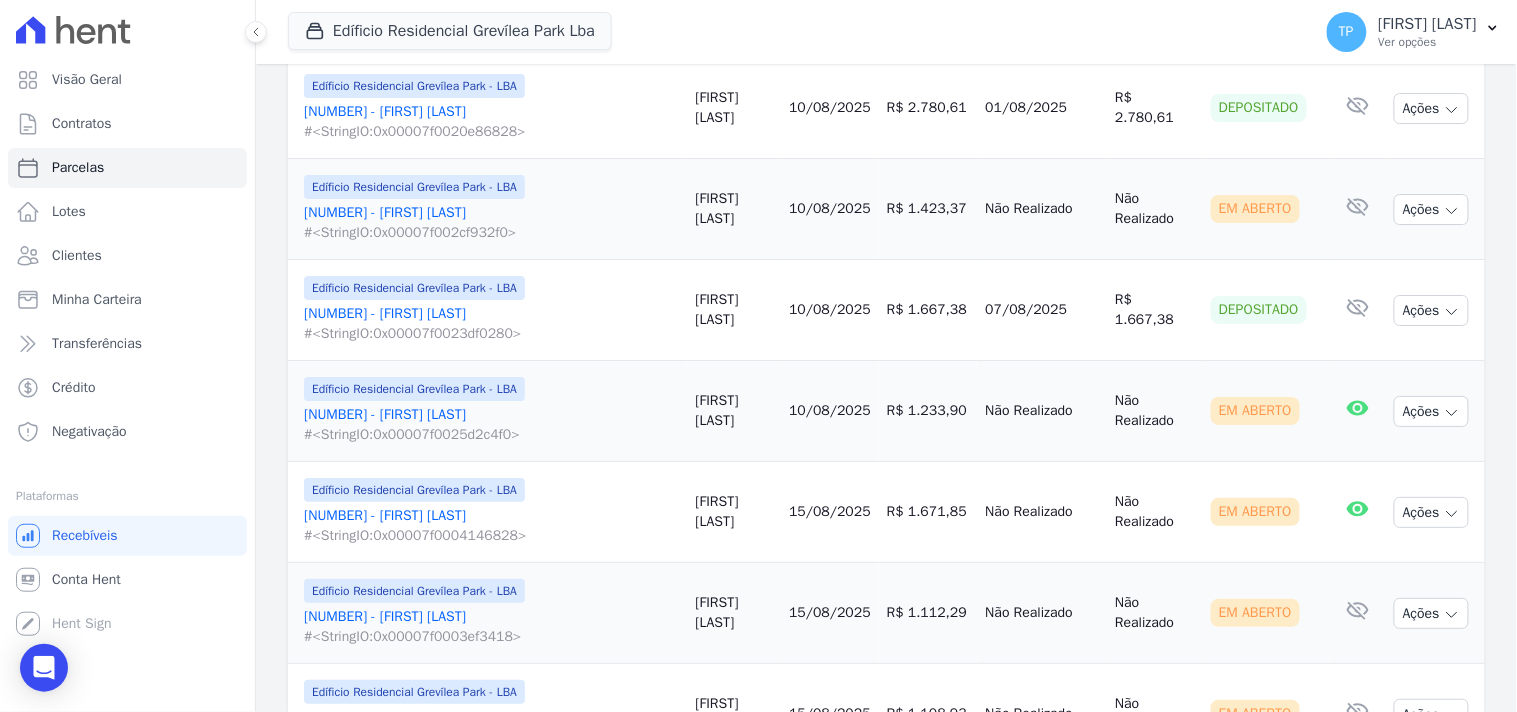 drag, startPoint x: 973, startPoint y: 313, endPoint x: 1070, endPoint y: 317, distance: 97.082436 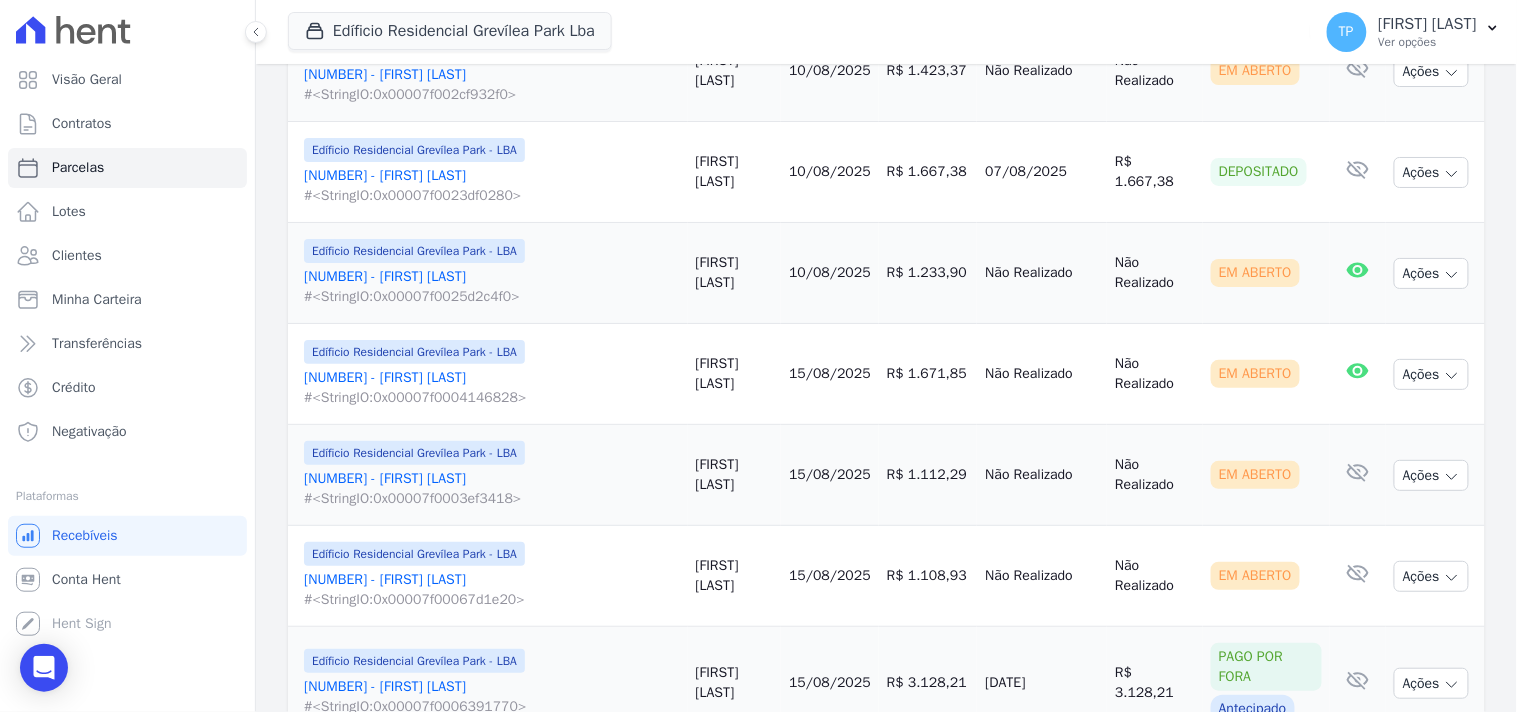 scroll, scrollTop: 2333, scrollLeft: 0, axis: vertical 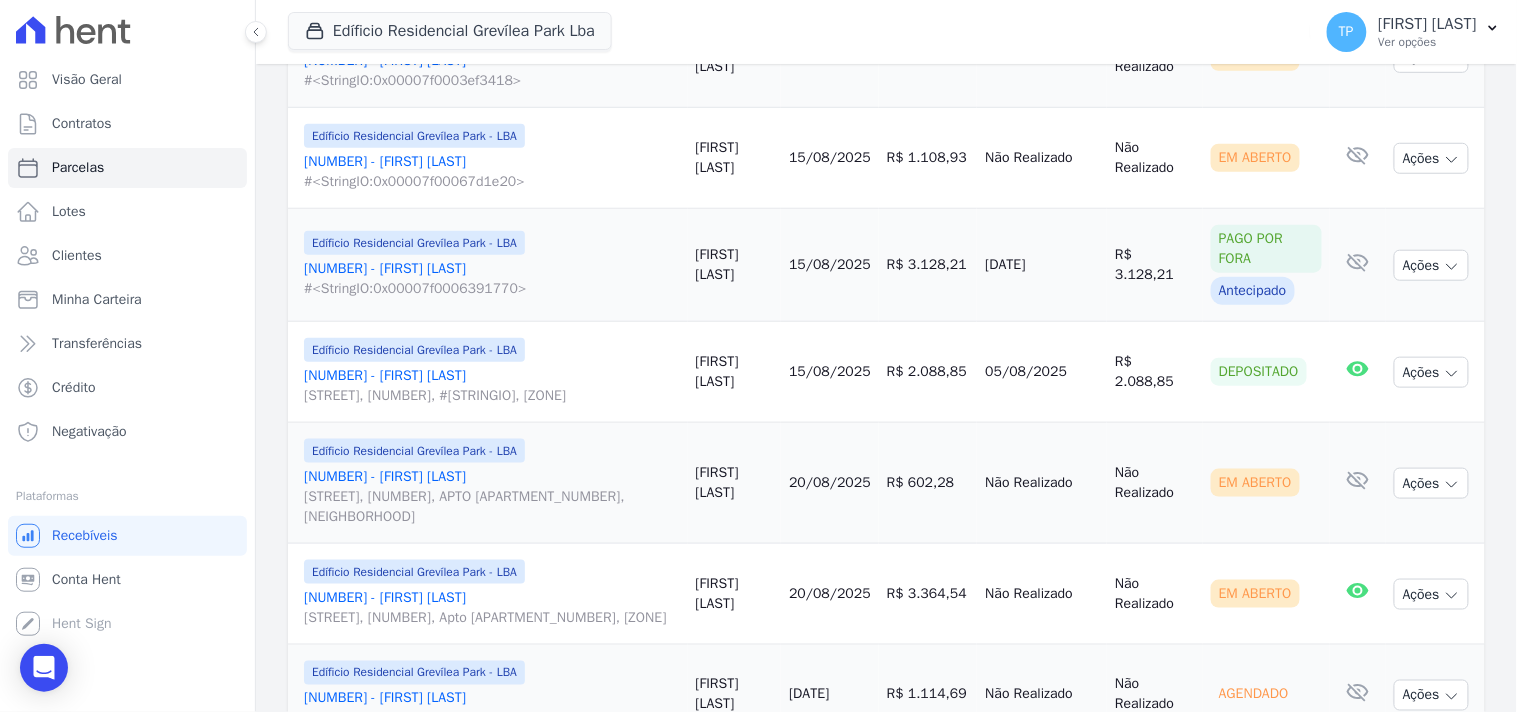drag, startPoint x: 620, startPoint y: 564, endPoint x: 804, endPoint y: 494, distance: 196.86543 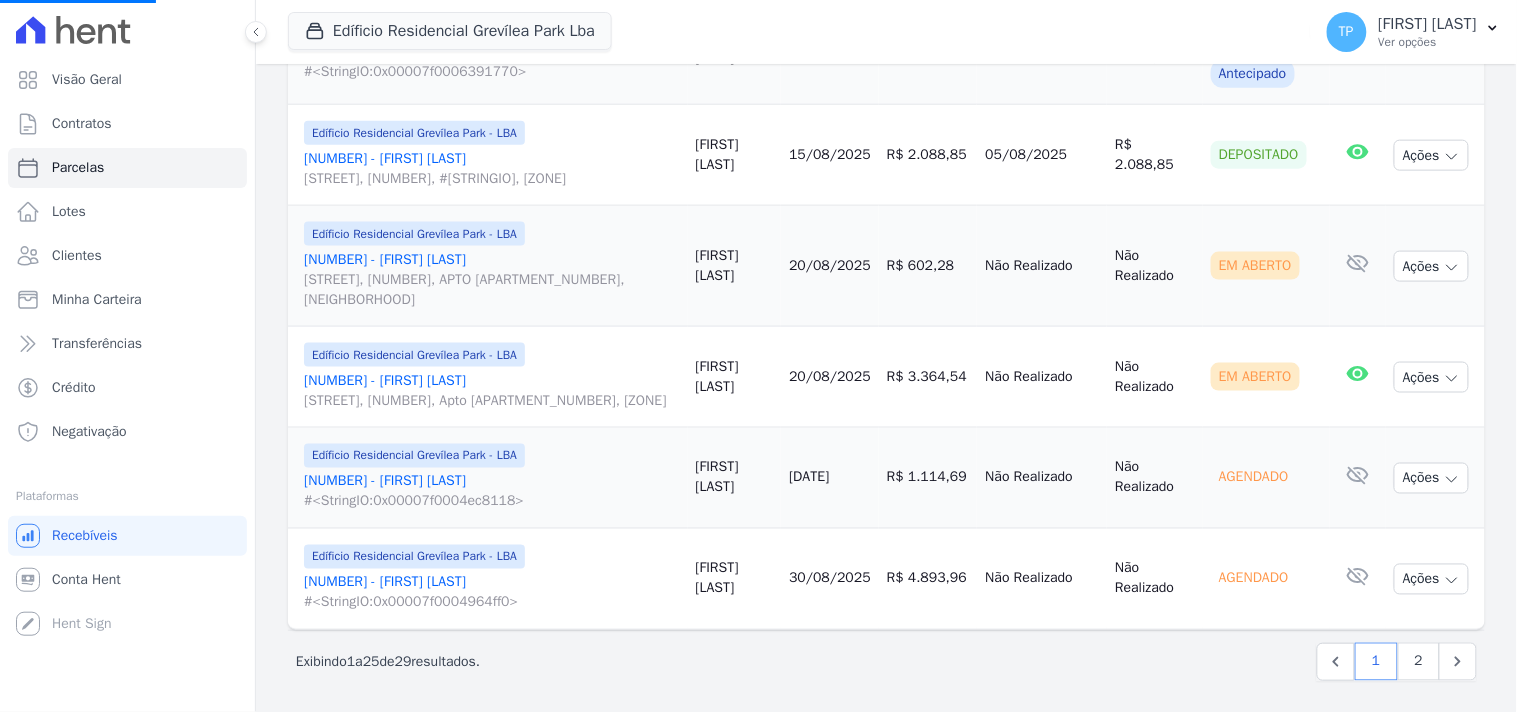 scroll, scrollTop: 2557, scrollLeft: 0, axis: vertical 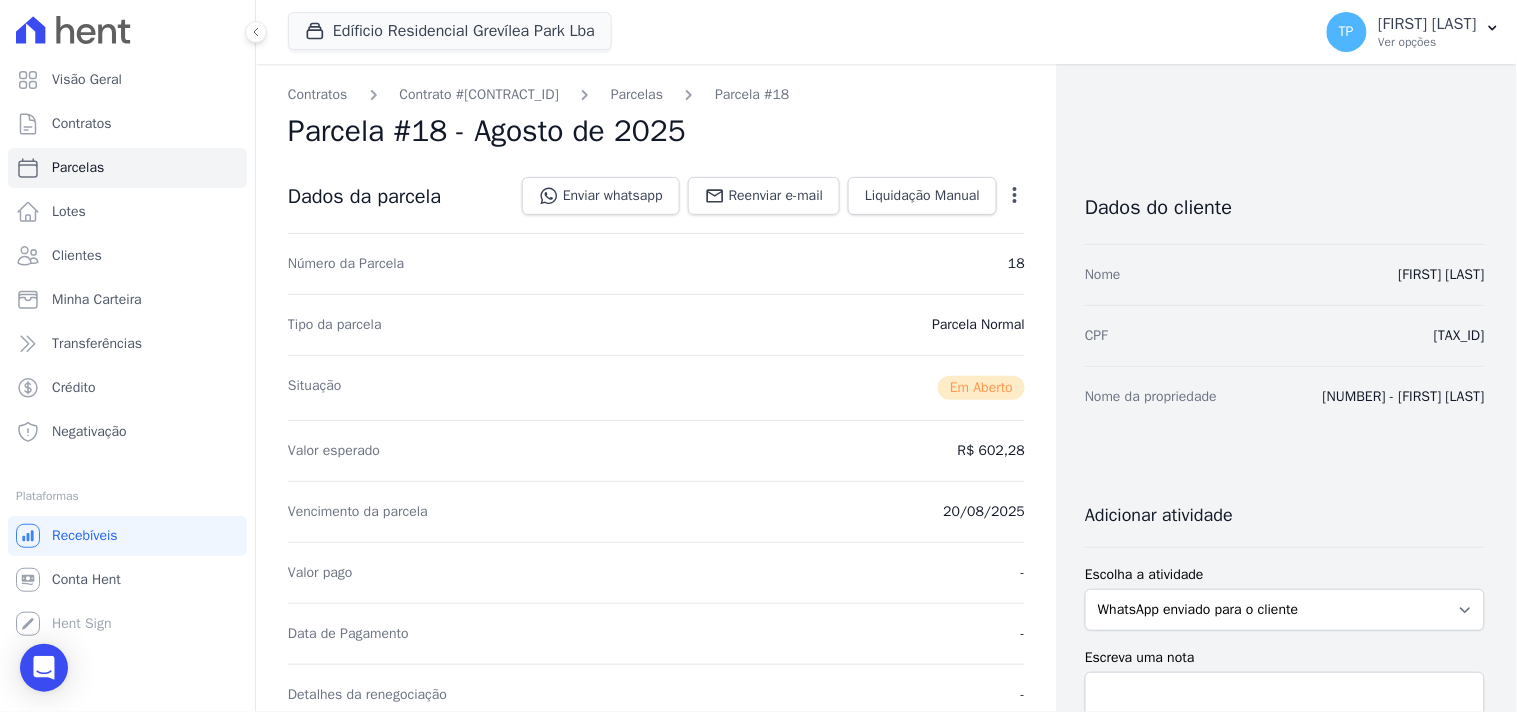 select 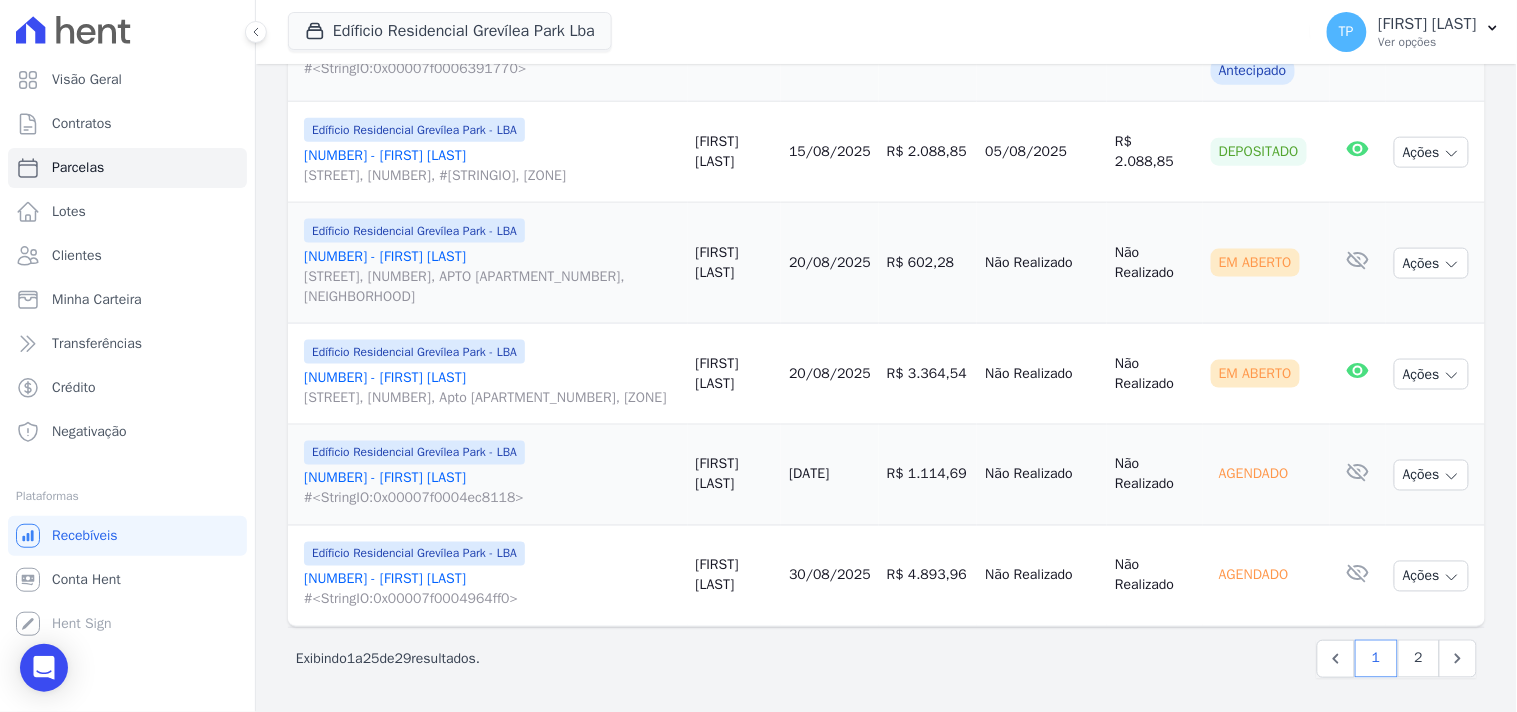 scroll, scrollTop: 2557, scrollLeft: 0, axis: vertical 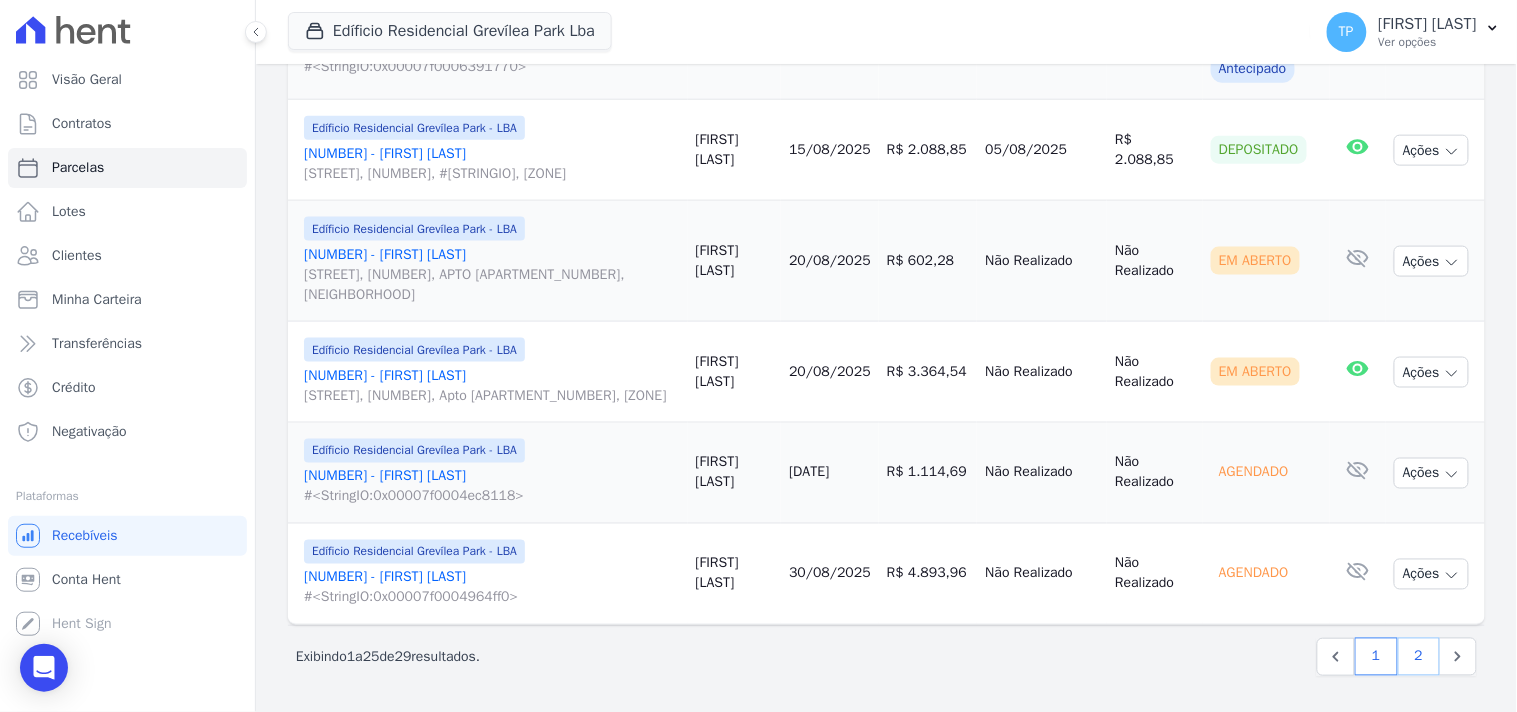 click on "2" at bounding box center (1419, 657) 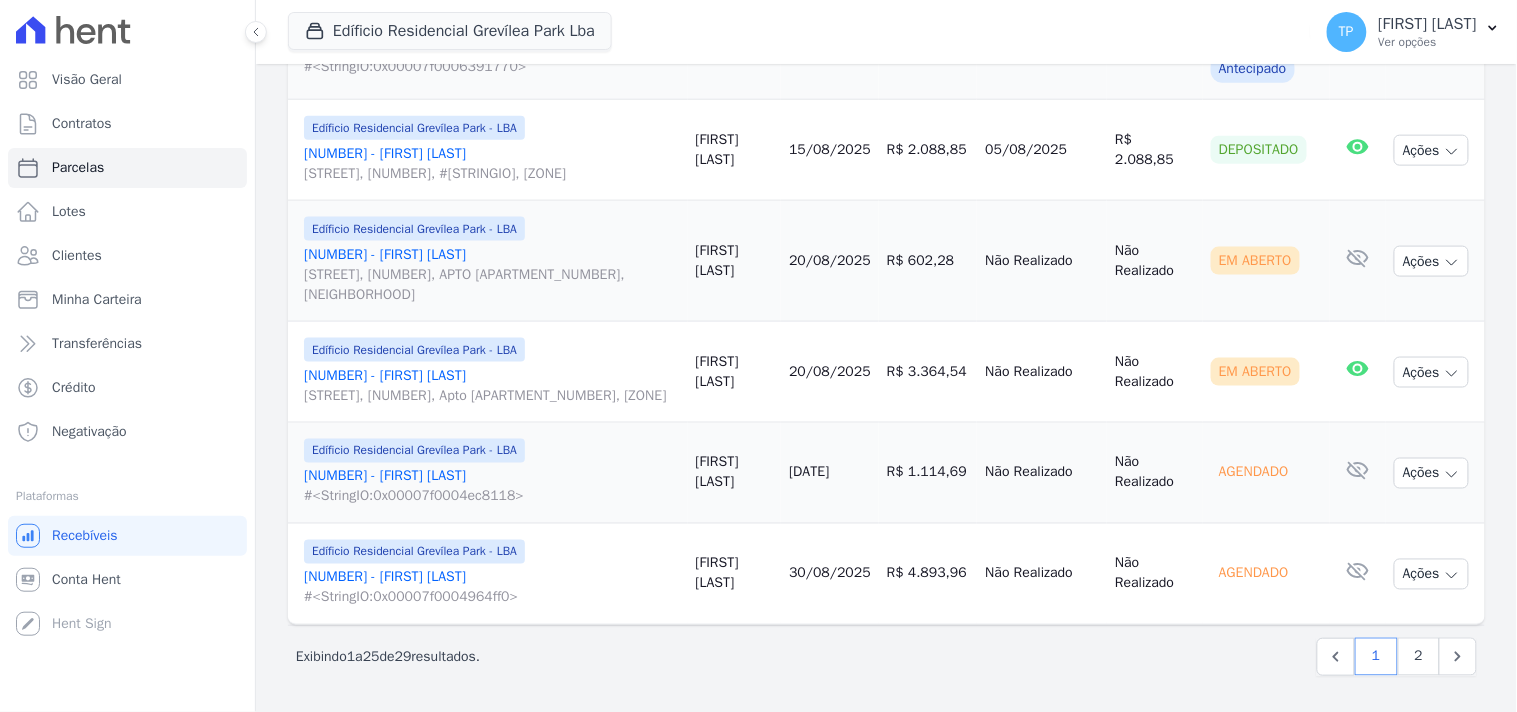 select 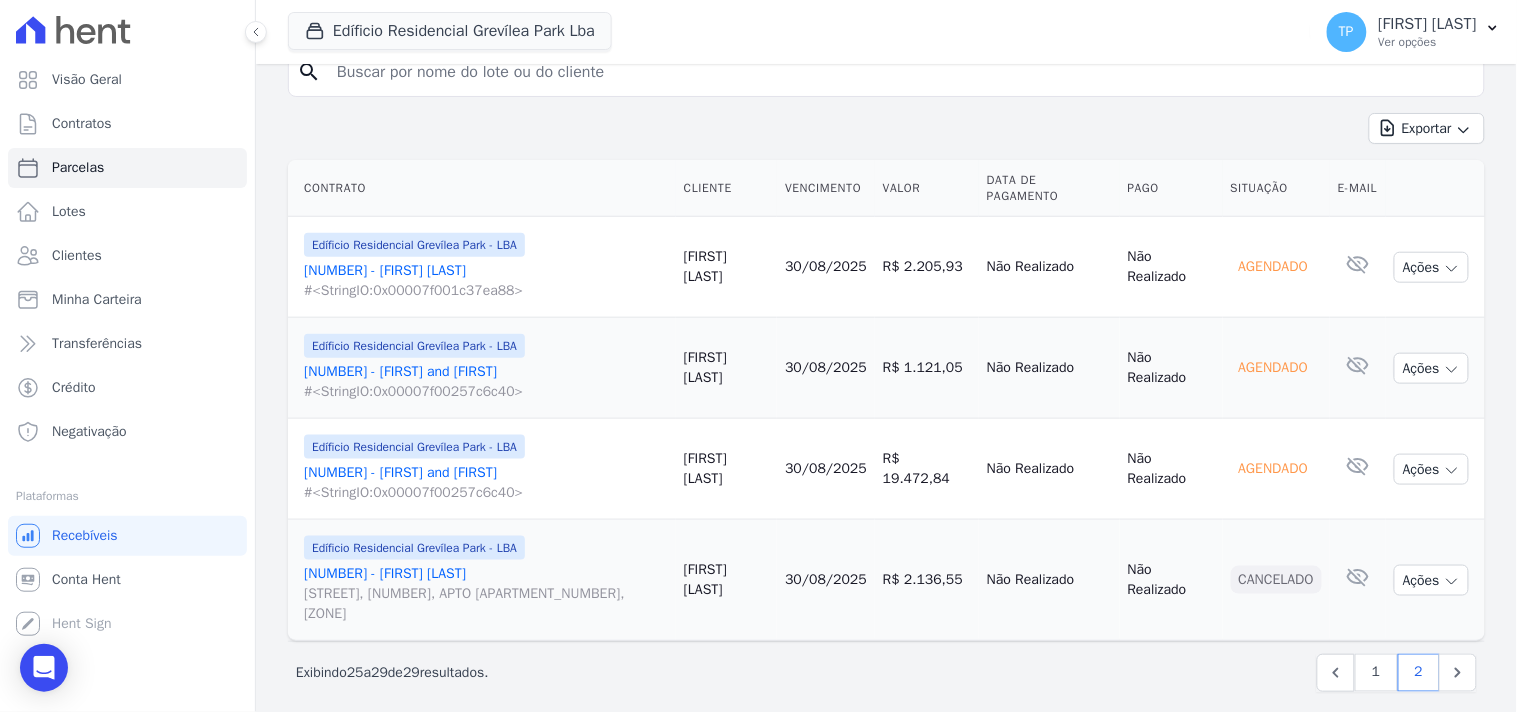 scroll, scrollTop: 411, scrollLeft: 0, axis: vertical 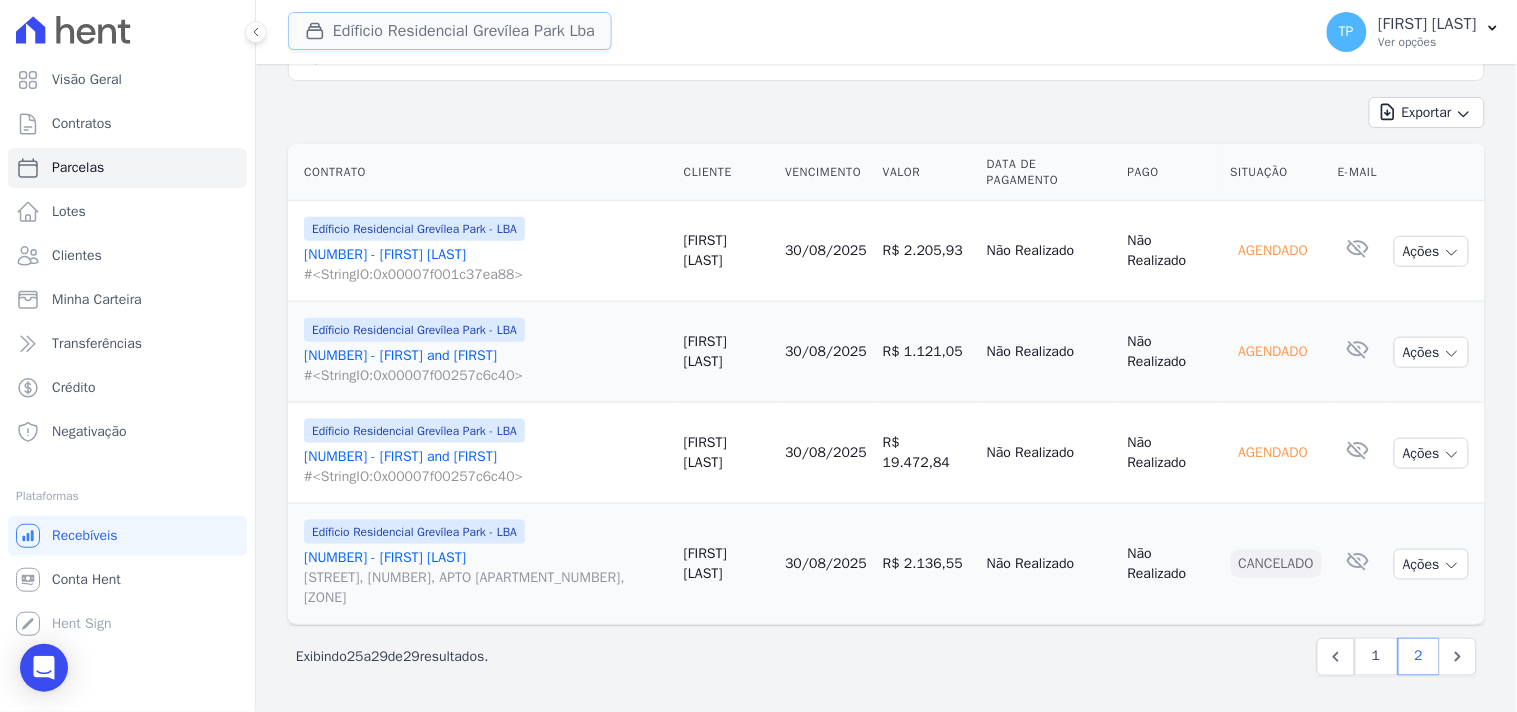 click on "Edíficio Residencial Grevílea Park   Lba" at bounding box center (450, 31) 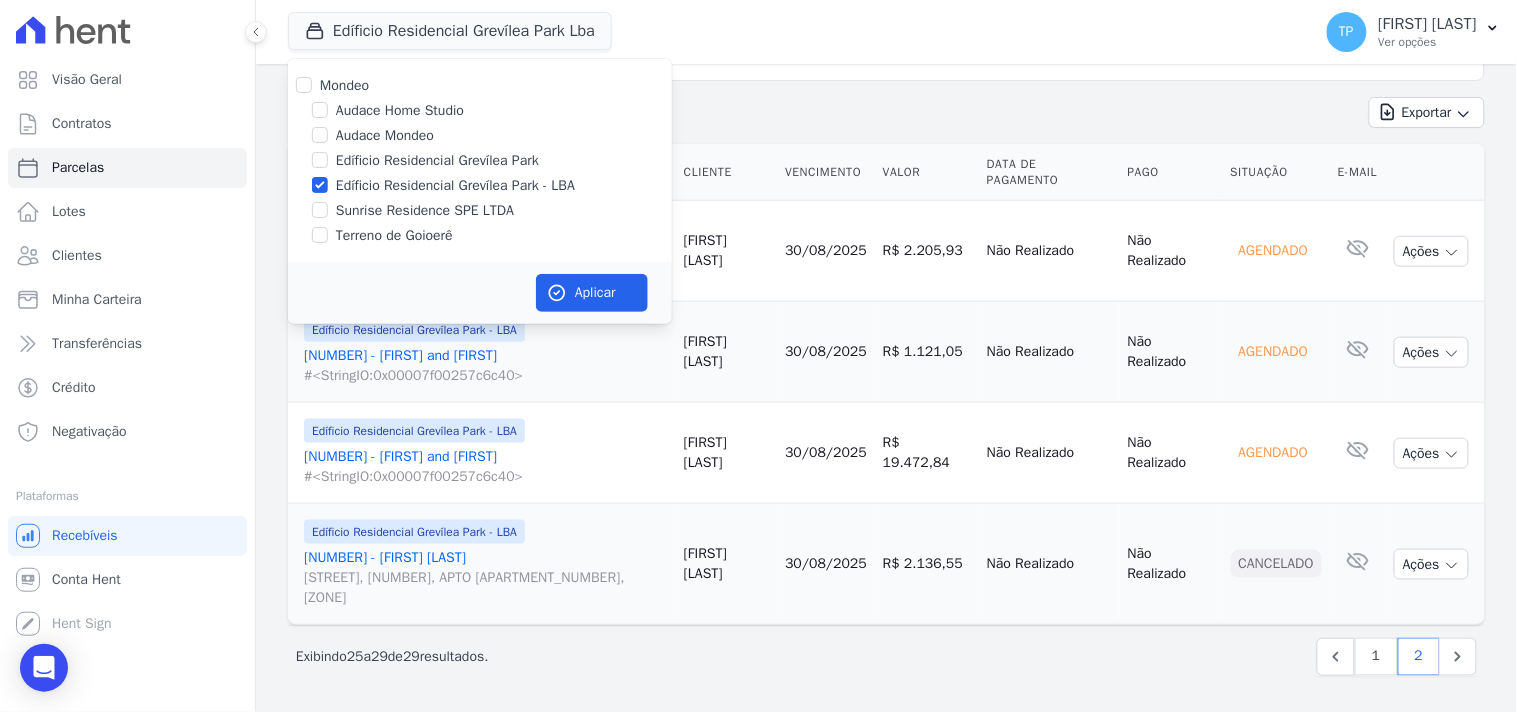 click on "Sunrise Residence SPE LTDA" at bounding box center [425, 210] 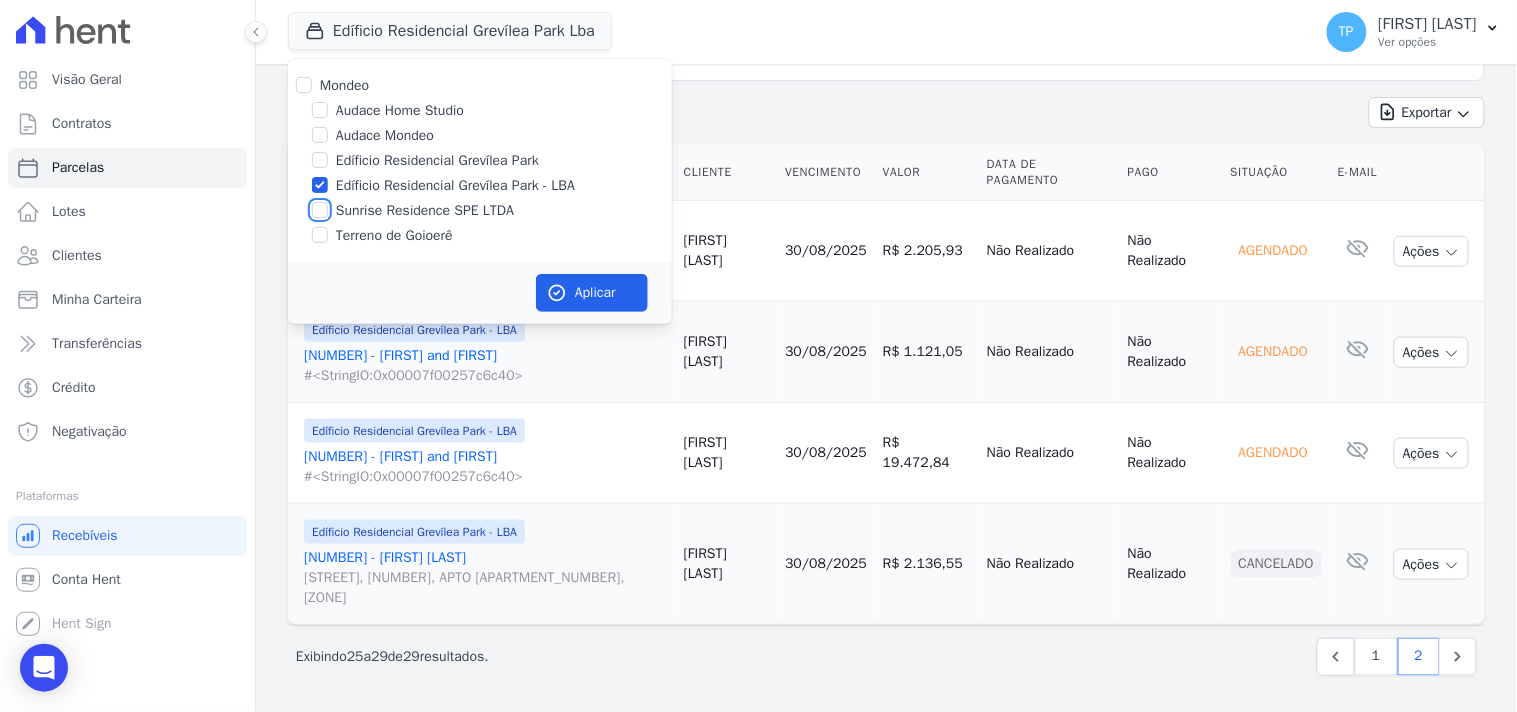 checkbox on "true" 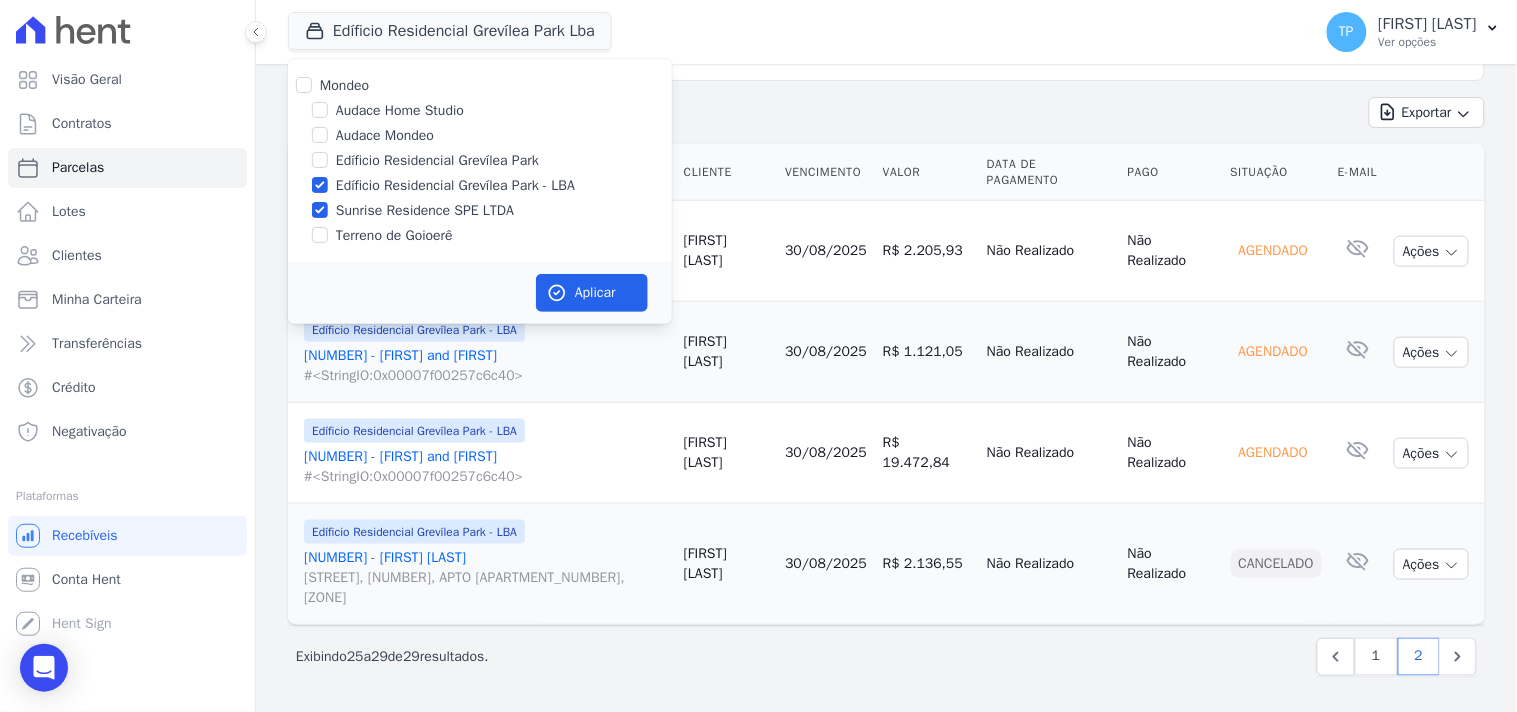 click on "Edíficio Residencial Grevílea Park - LBA" at bounding box center (455, 185) 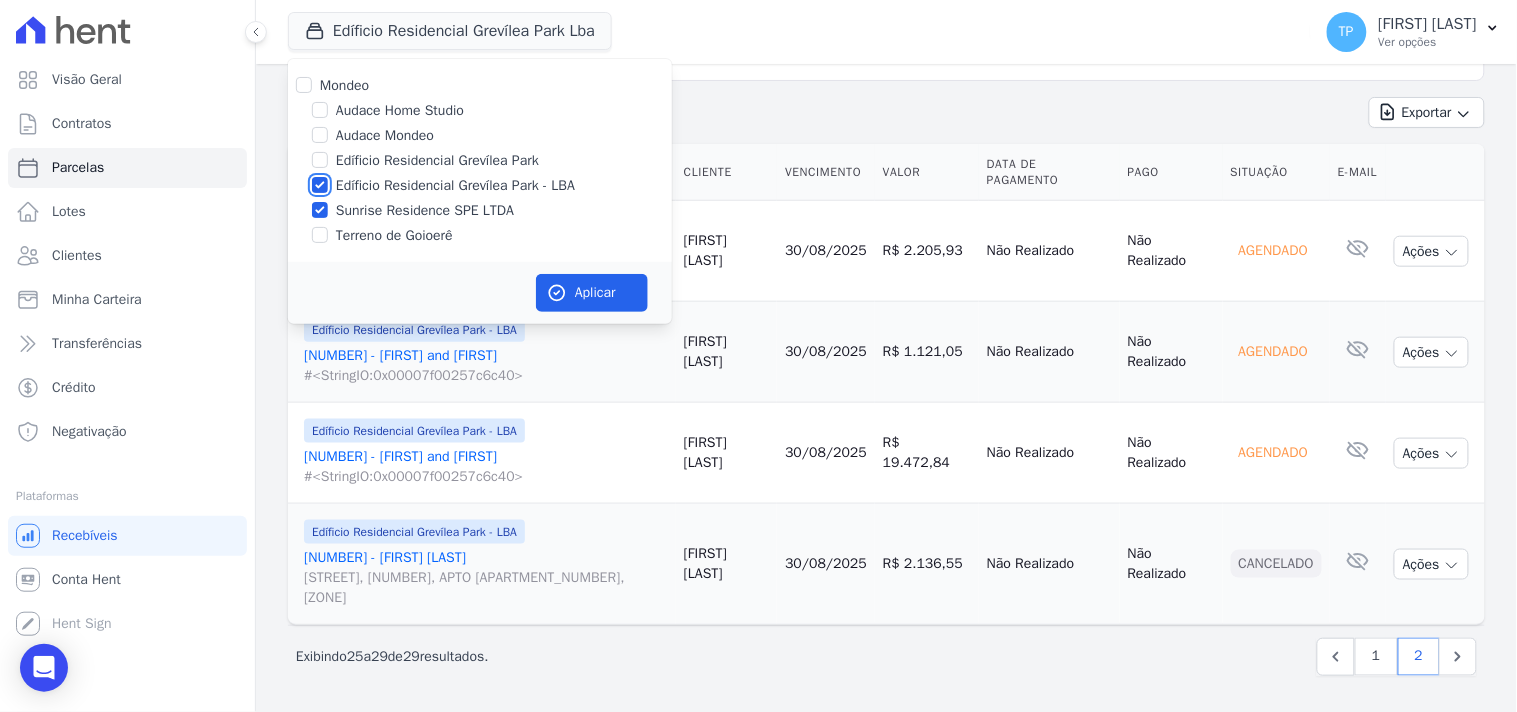 click on "Edíficio Residencial Grevílea Park - LBA" at bounding box center (320, 185) 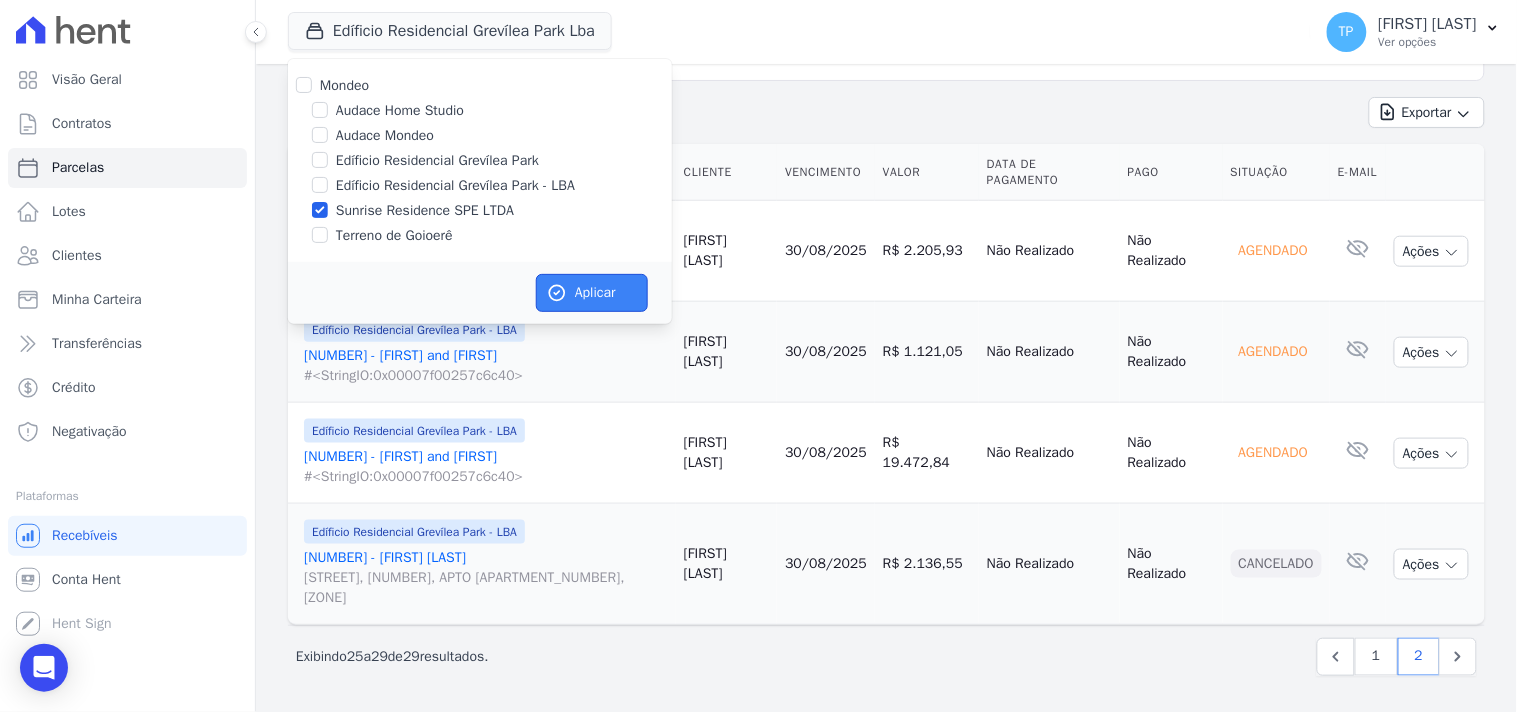 click on "Aplicar" at bounding box center [592, 293] 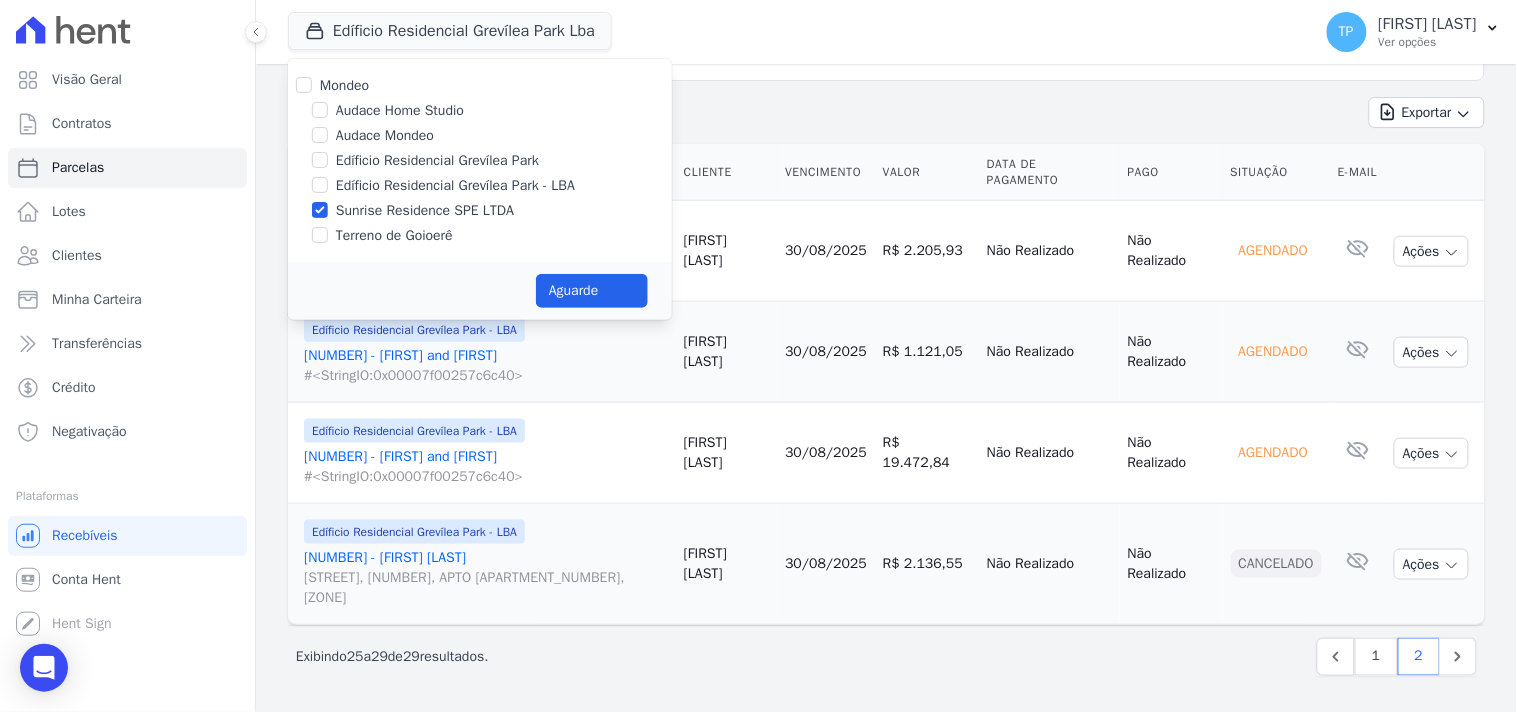 select 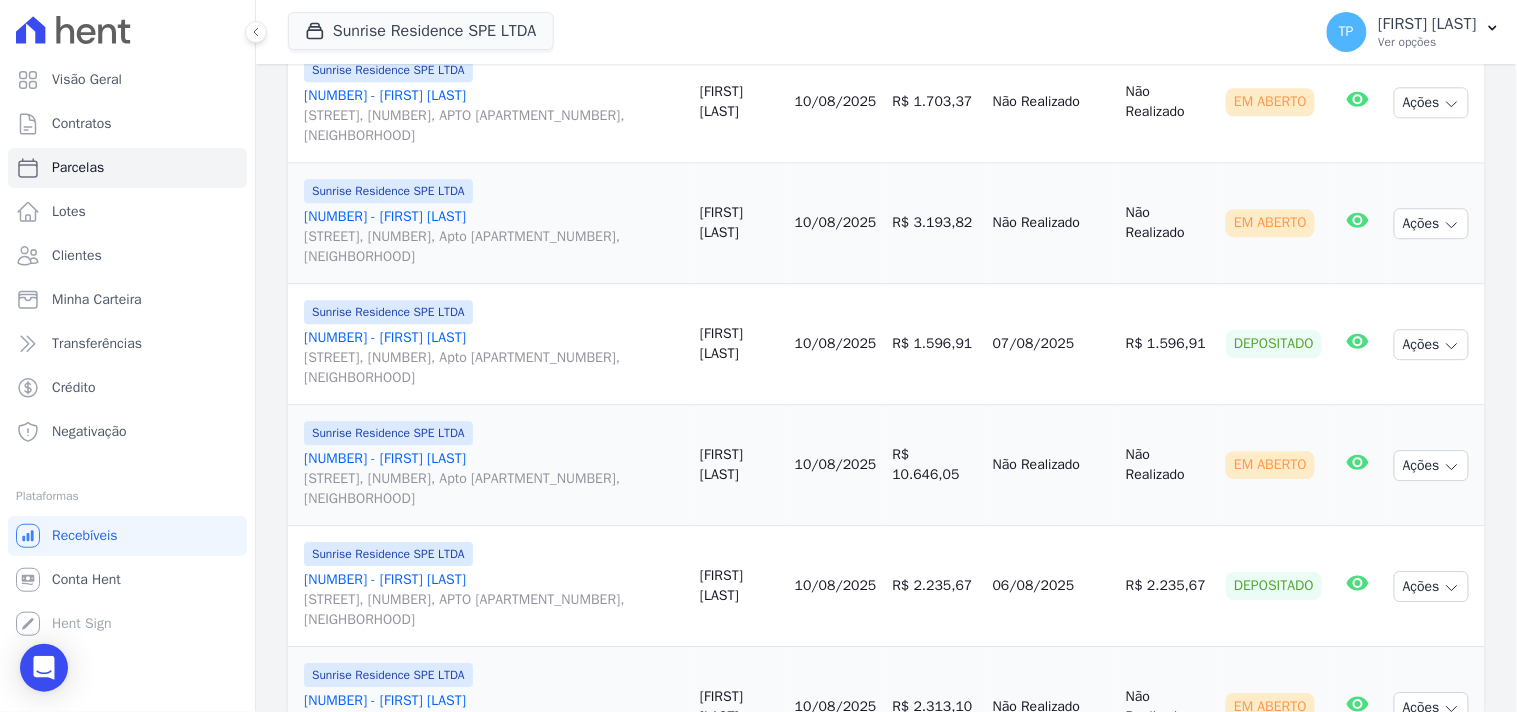 scroll, scrollTop: 1333, scrollLeft: 0, axis: vertical 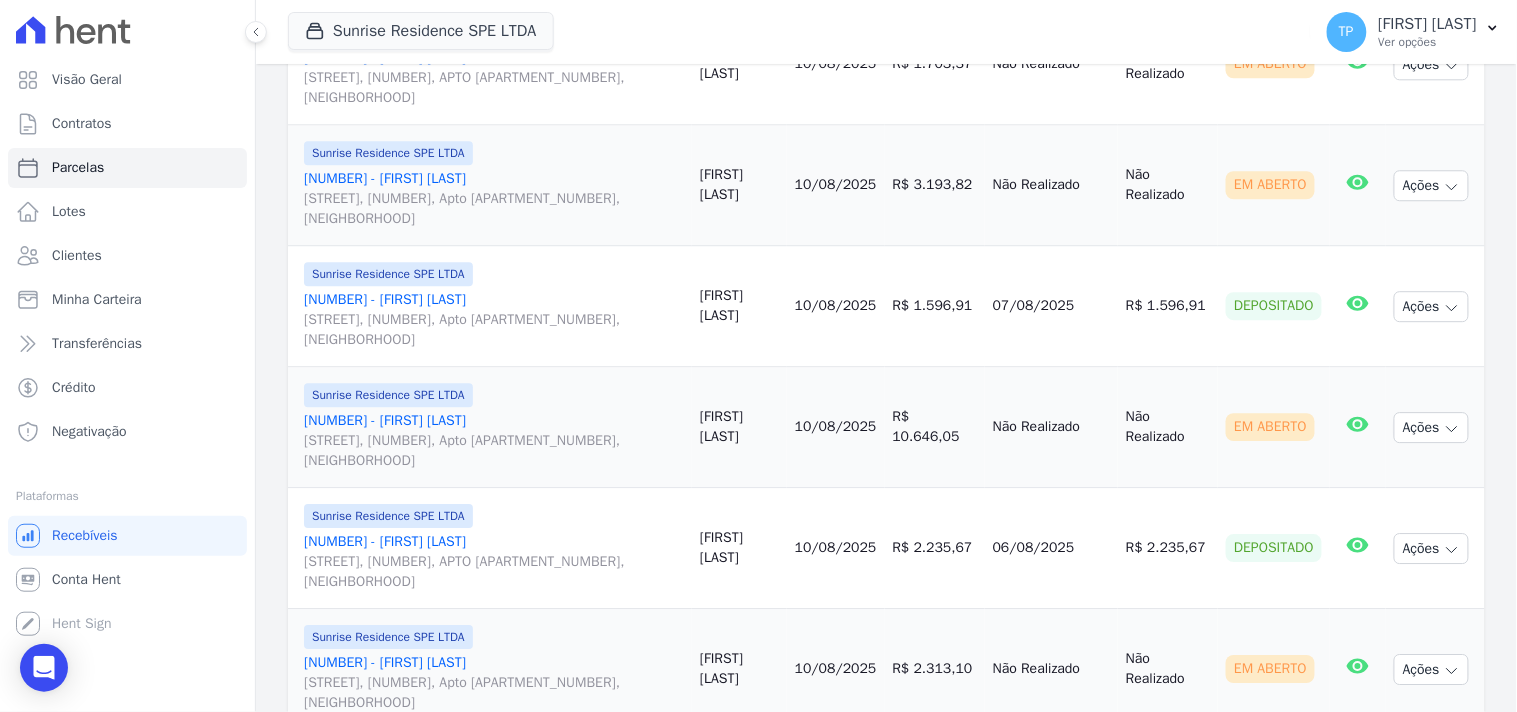 drag, startPoint x: 962, startPoint y: 324, endPoint x: 1088, endPoint y: 324, distance: 126 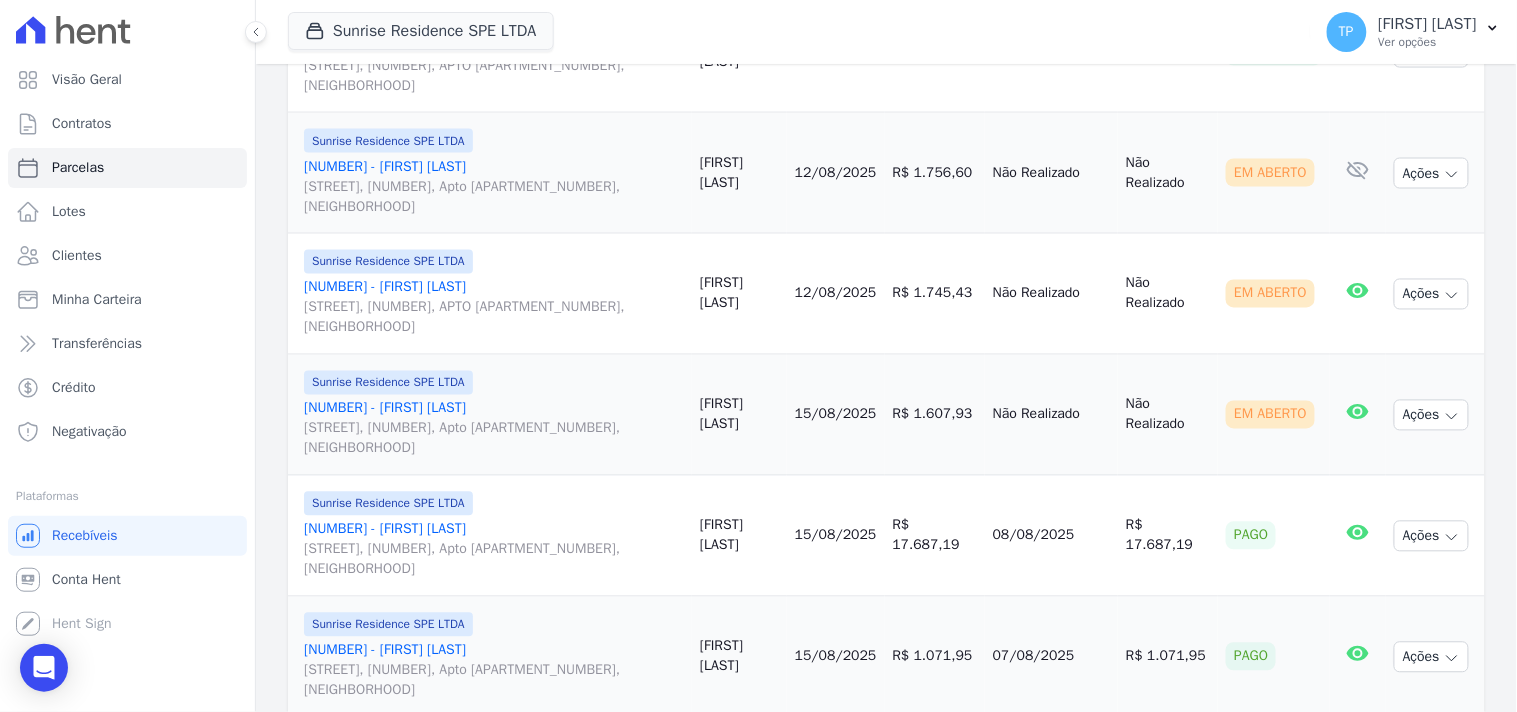 scroll, scrollTop: 3000, scrollLeft: 0, axis: vertical 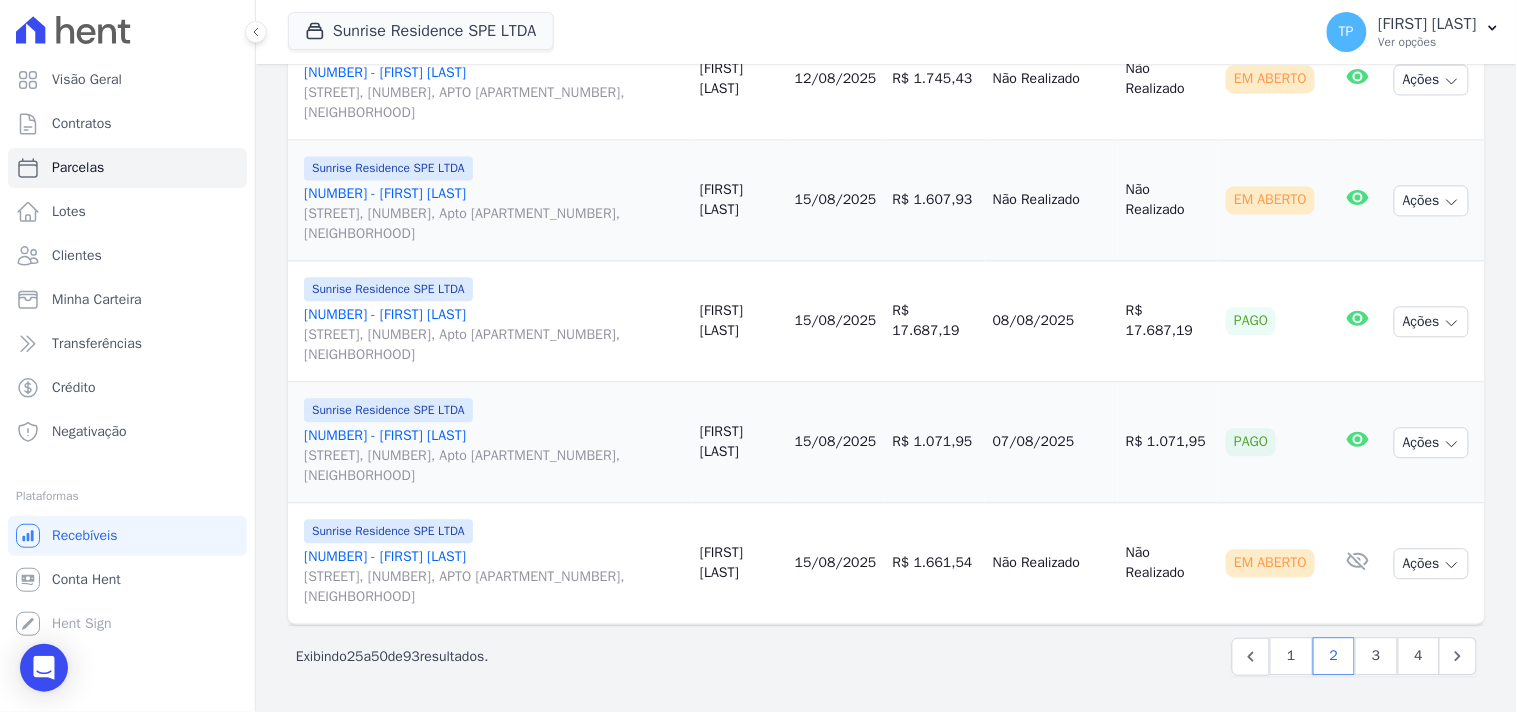 drag, startPoint x: 951, startPoint y: 342, endPoint x: 1110, endPoint y: 325, distance: 159.90622 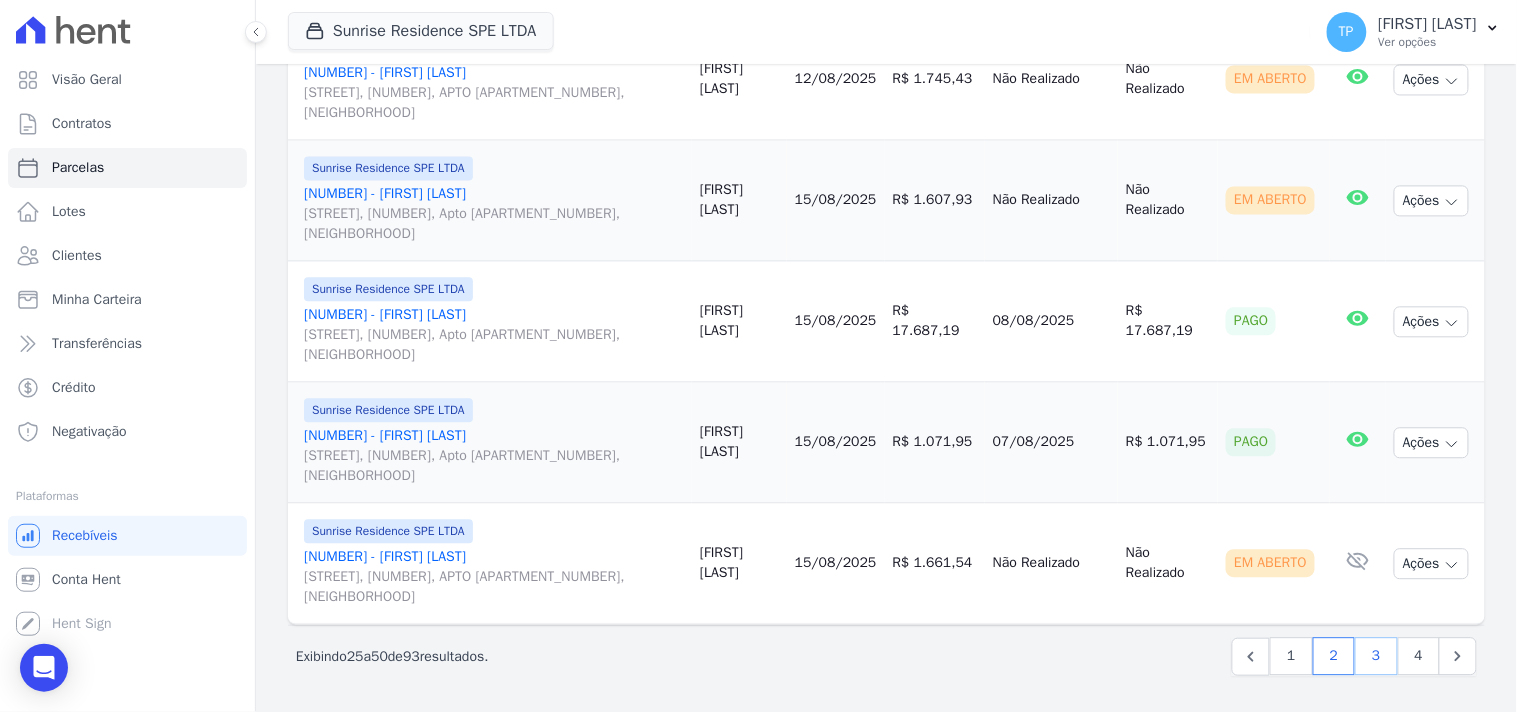 click on "3" at bounding box center [1376, 657] 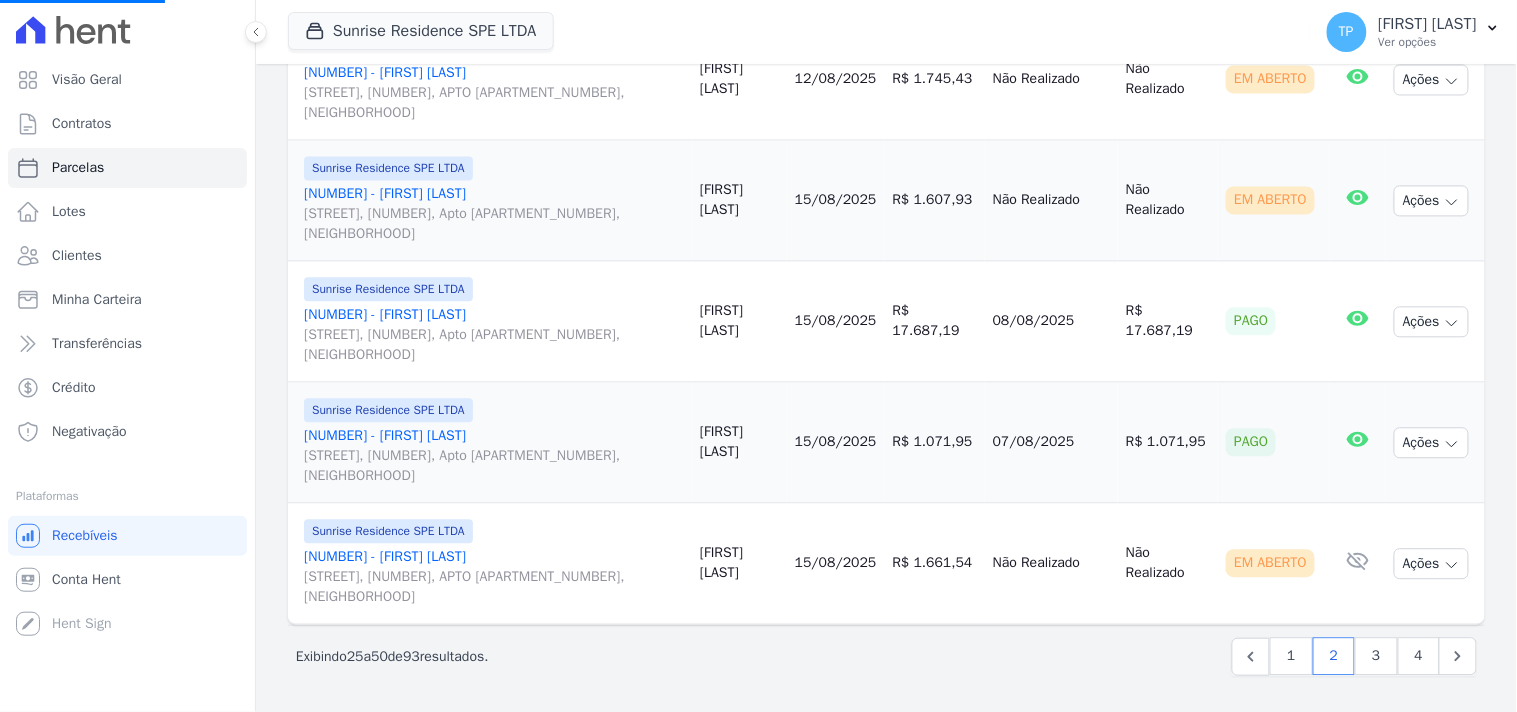select 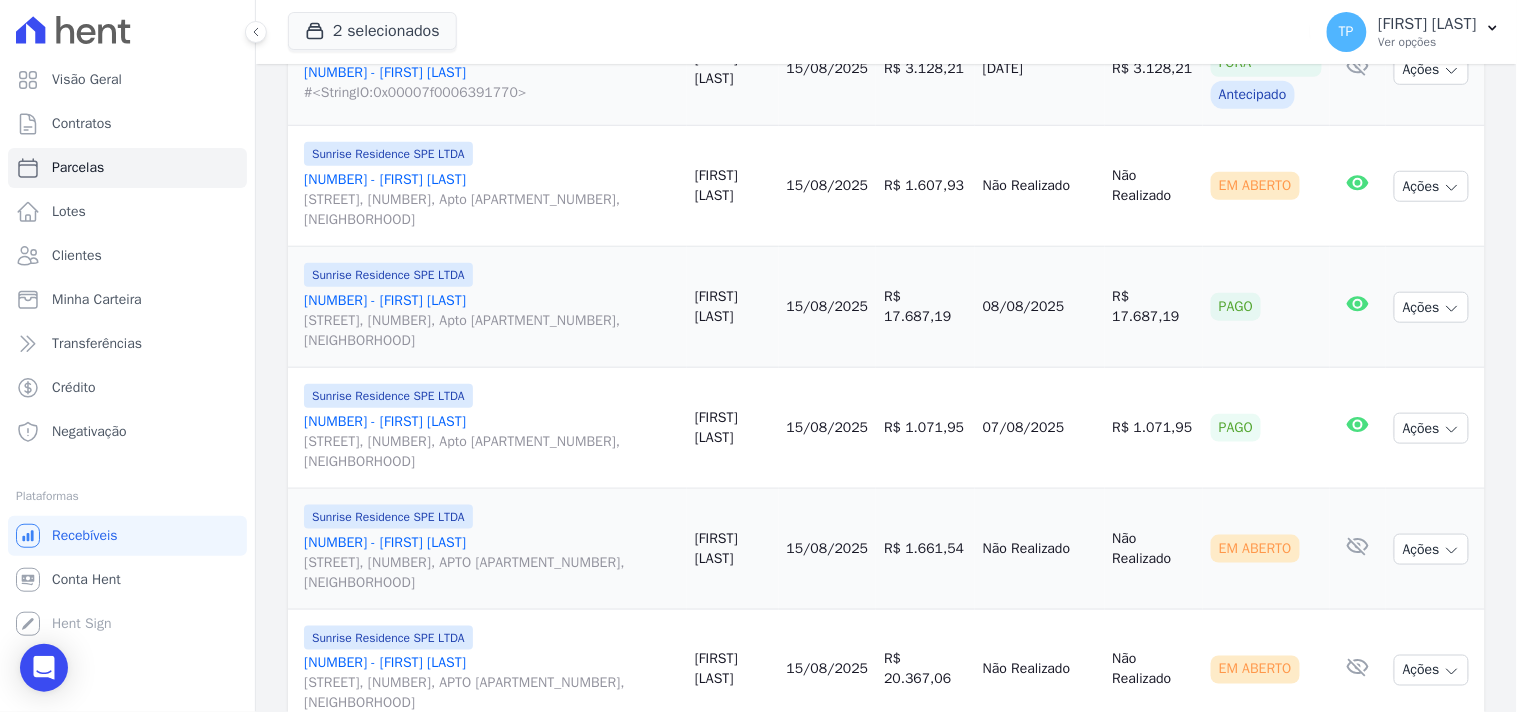 scroll, scrollTop: 2444, scrollLeft: 0, axis: vertical 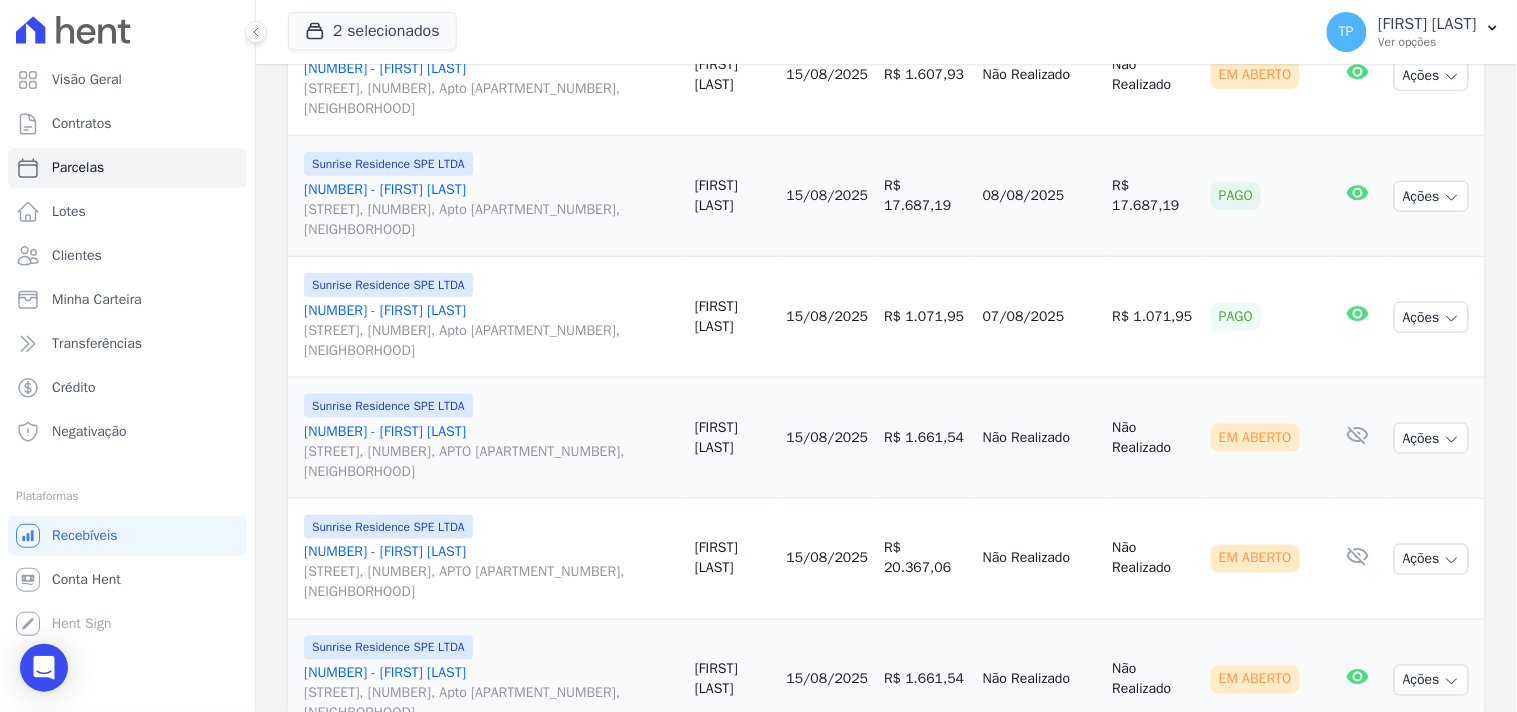 drag, startPoint x: 964, startPoint y: 221, endPoint x: 1052, endPoint y: 206, distance: 89.26926 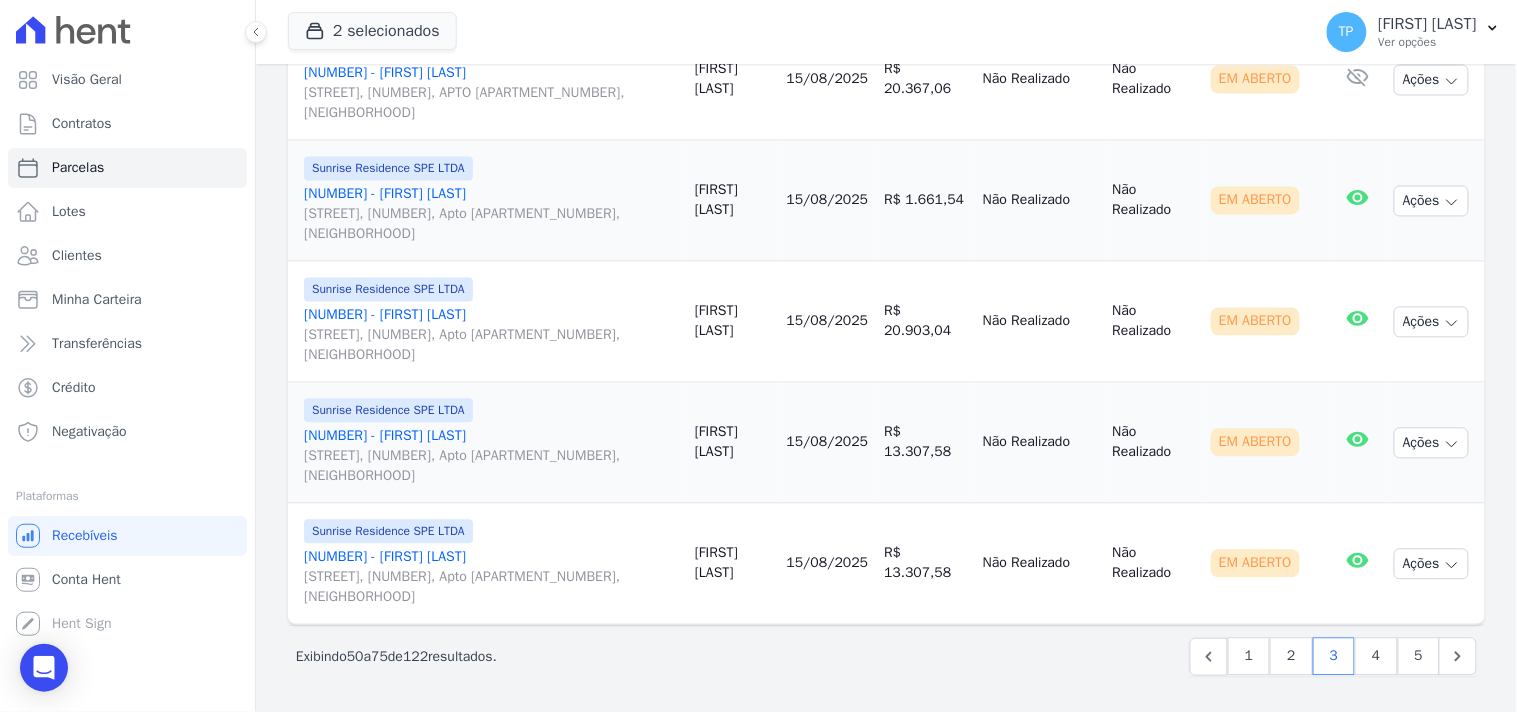 scroll, scrollTop: 2945, scrollLeft: 0, axis: vertical 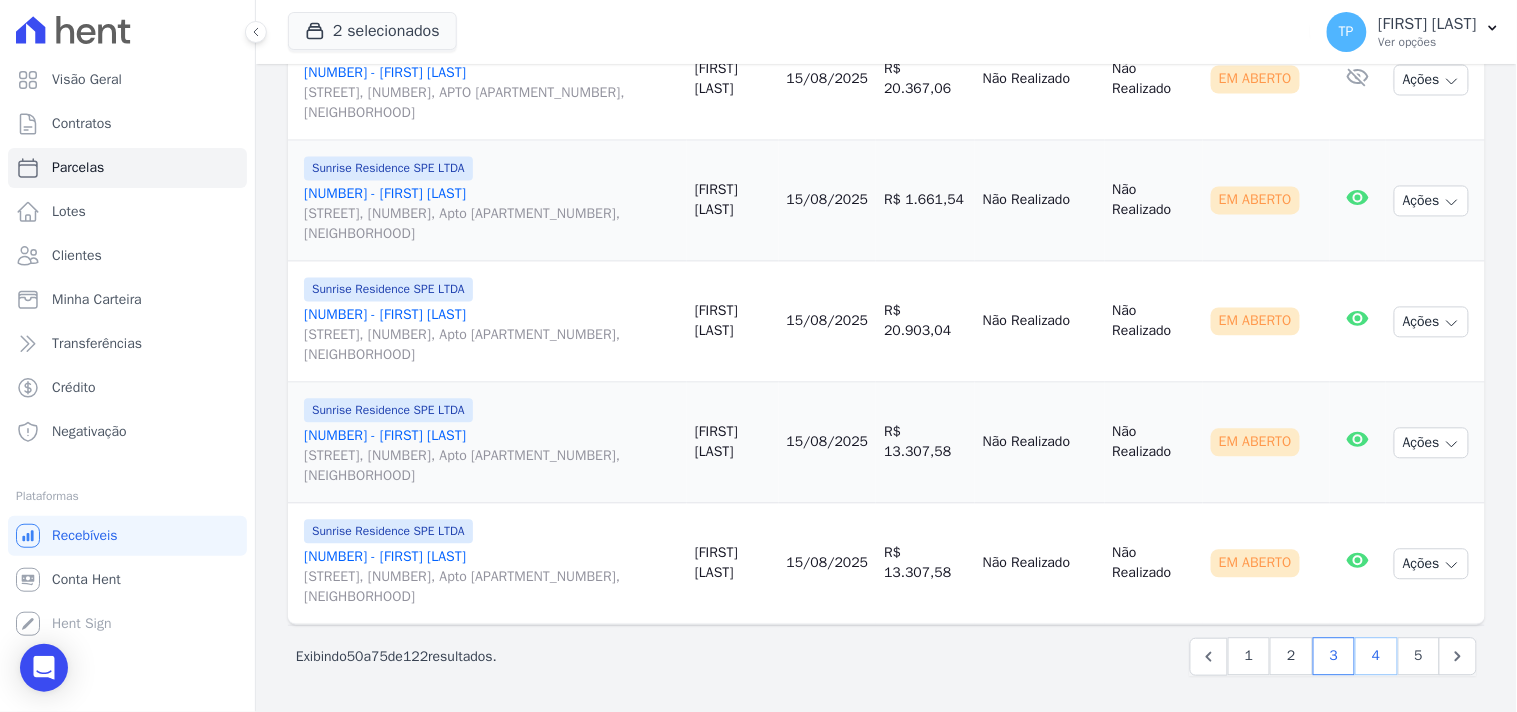 click on "4" at bounding box center (1376, 657) 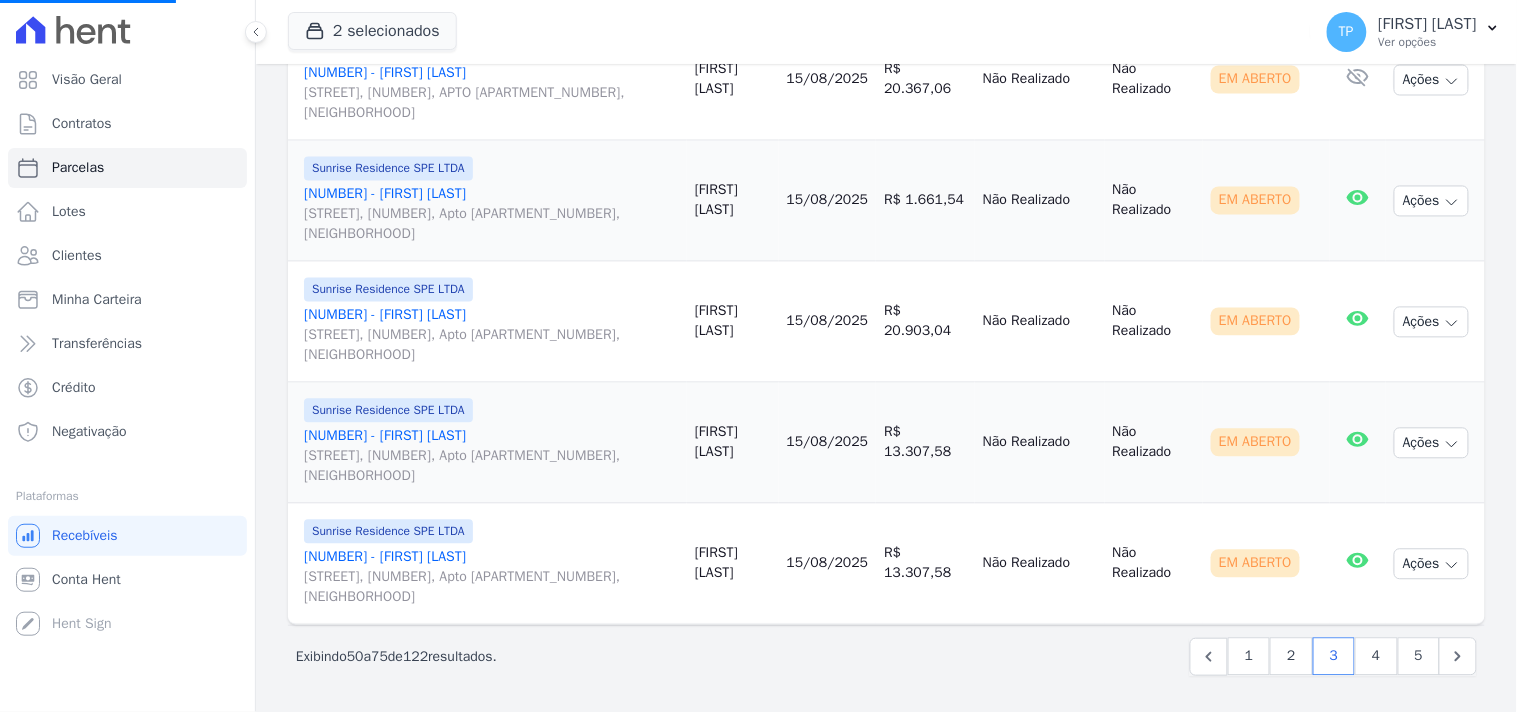select 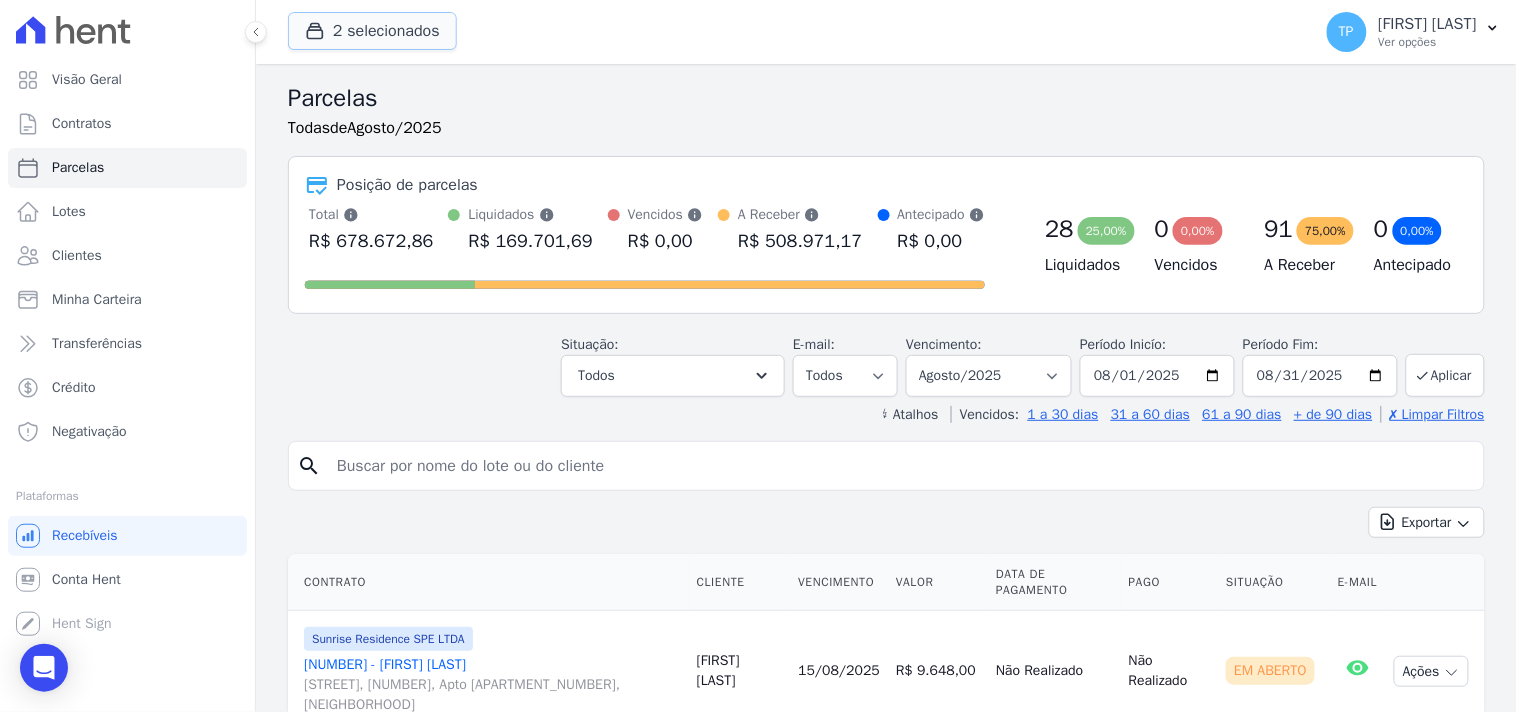 drag, startPoint x: 436, startPoint y: 25, endPoint x: 412, endPoint y: 60, distance: 42.43819 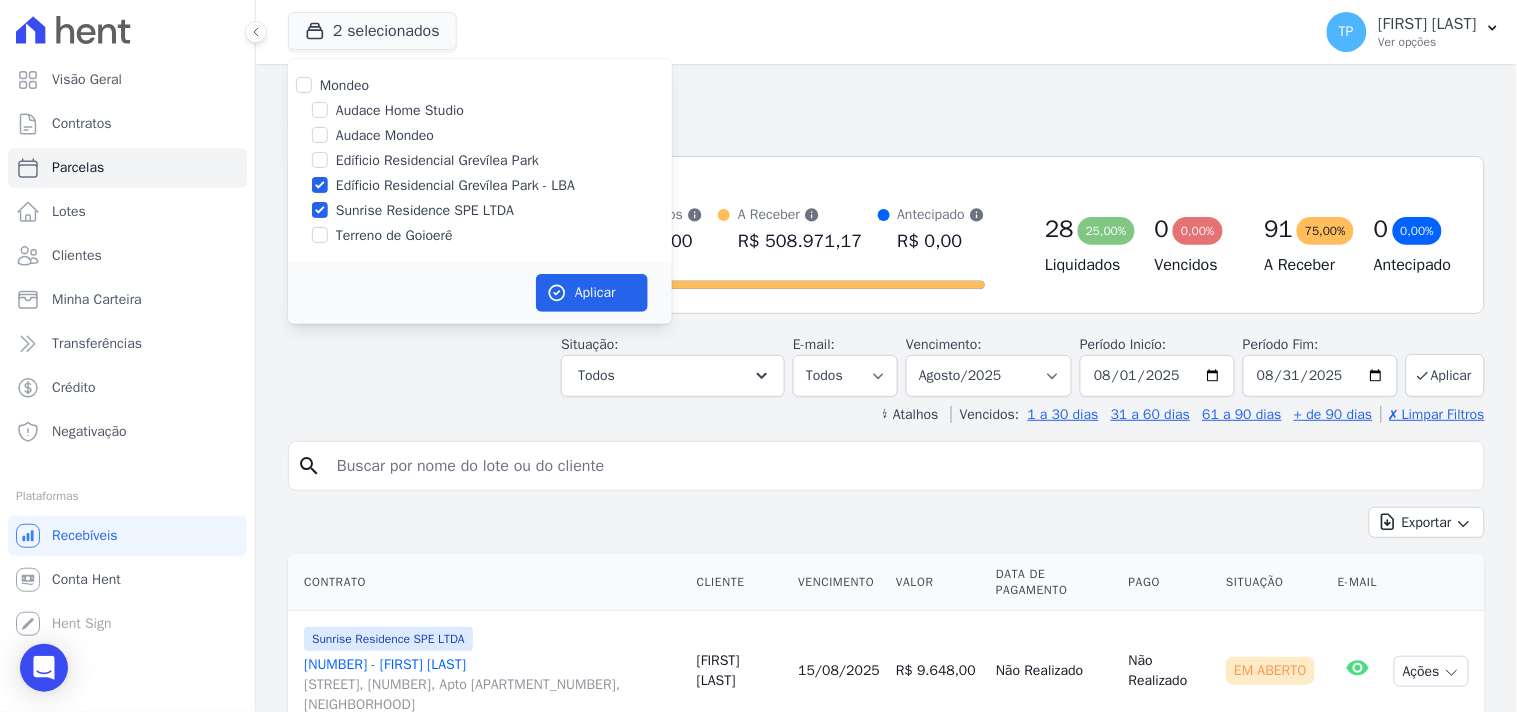 click on "Edíficio Residencial Grevílea Park - LBA" at bounding box center [455, 185] 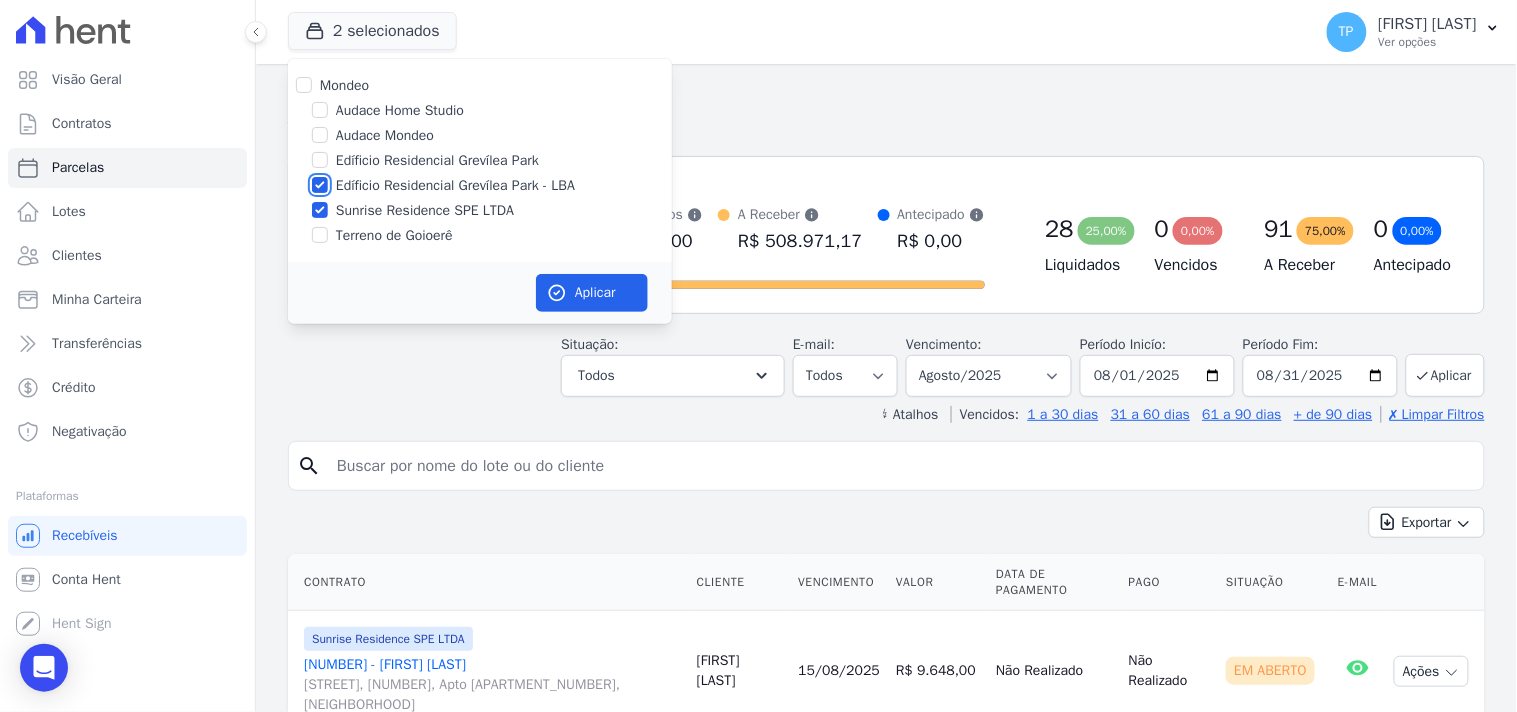 click on "Edíficio Residencial Grevílea Park - LBA" at bounding box center [320, 185] 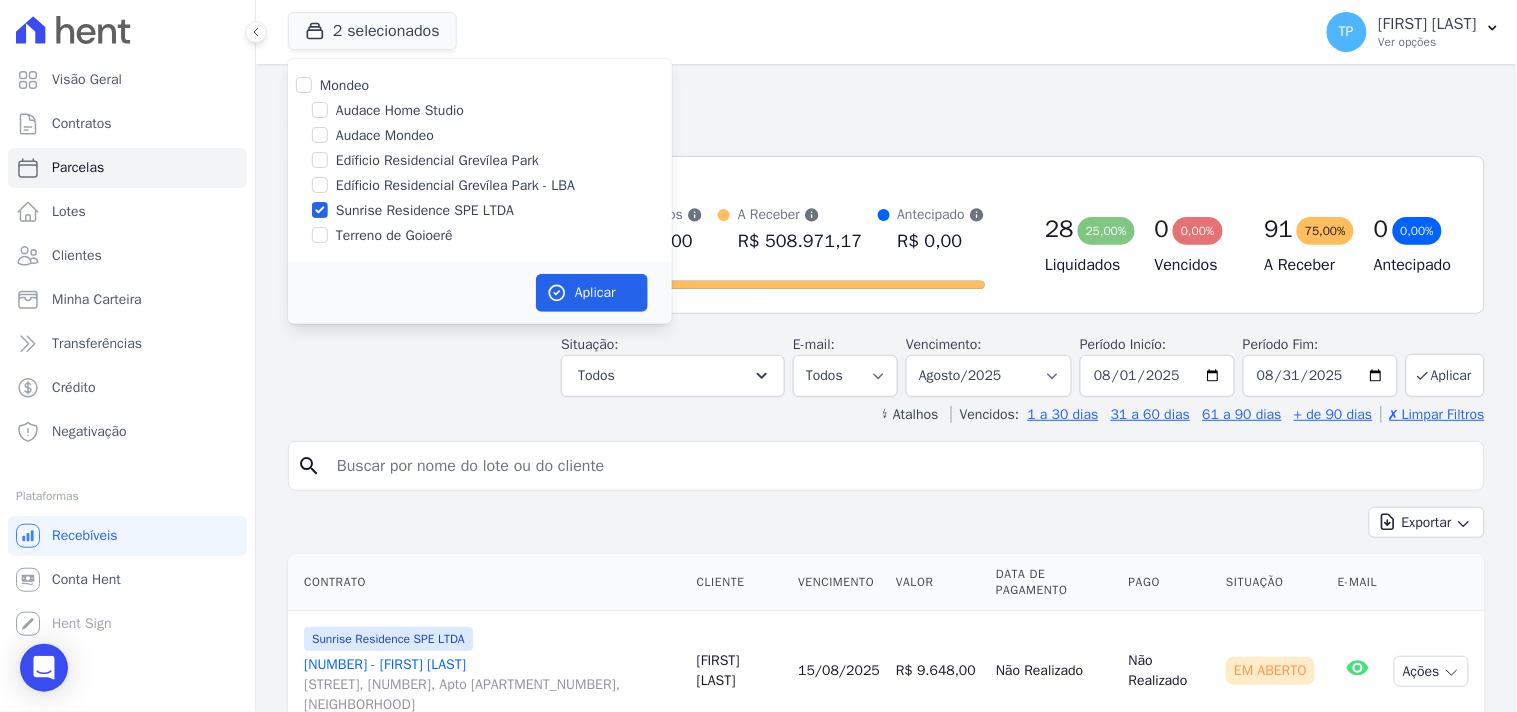 click on "Aplicar" at bounding box center [480, 293] 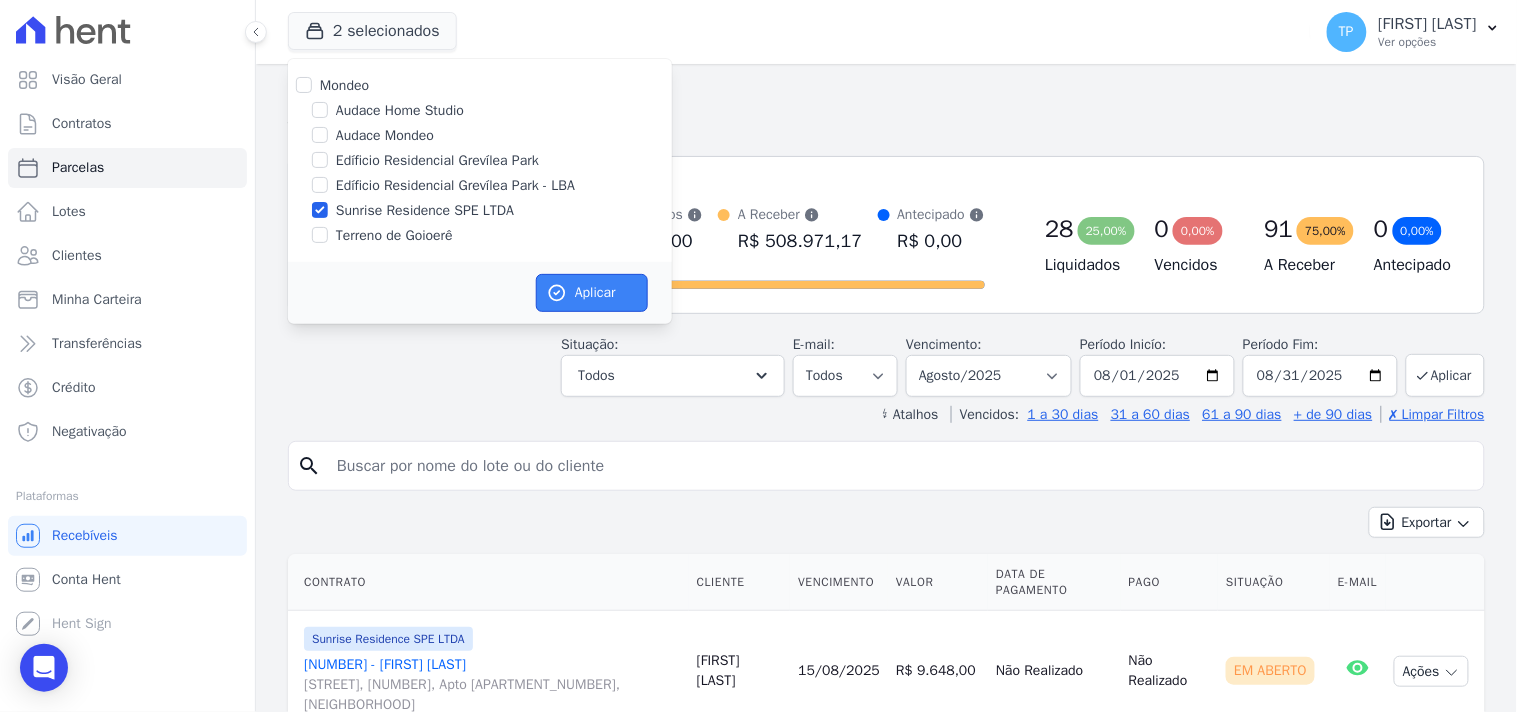 click on "Aplicar" at bounding box center (592, 293) 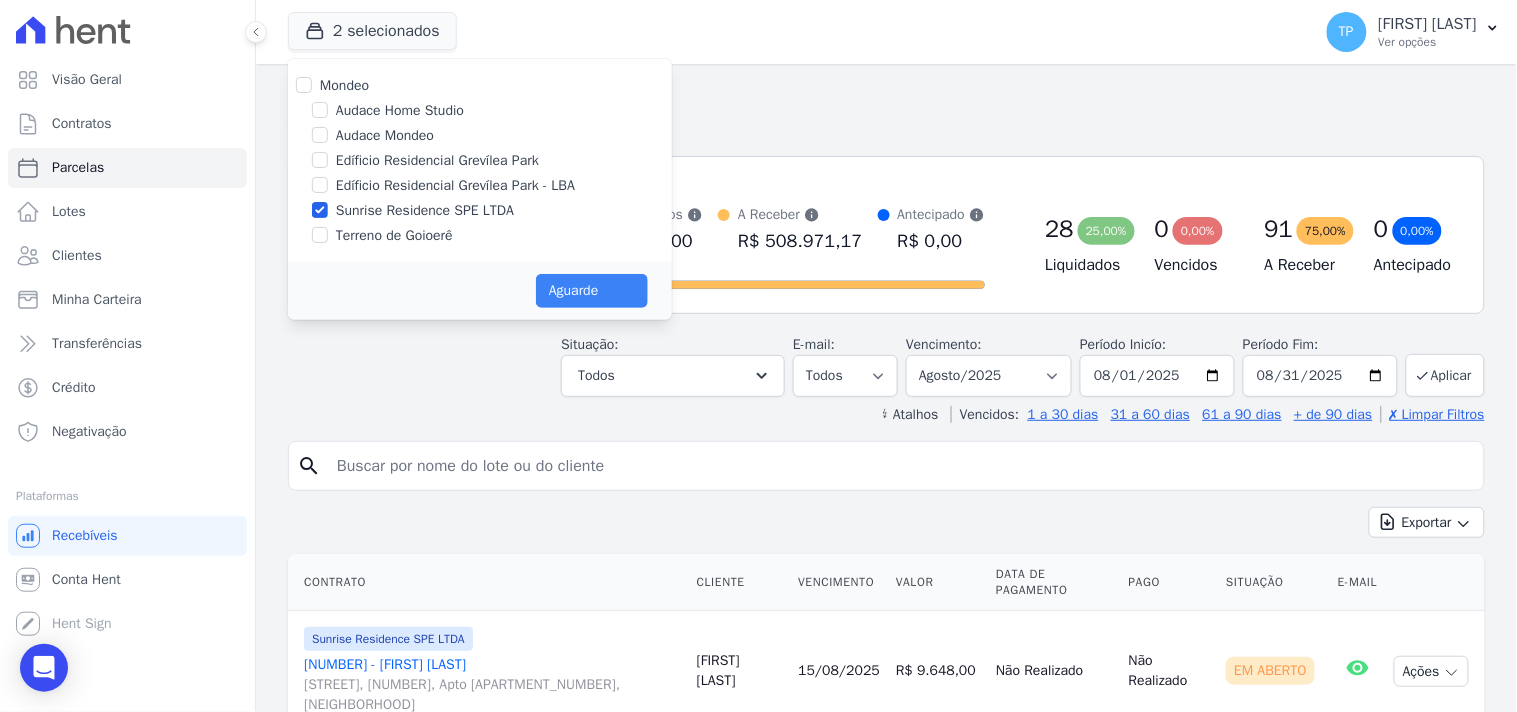select 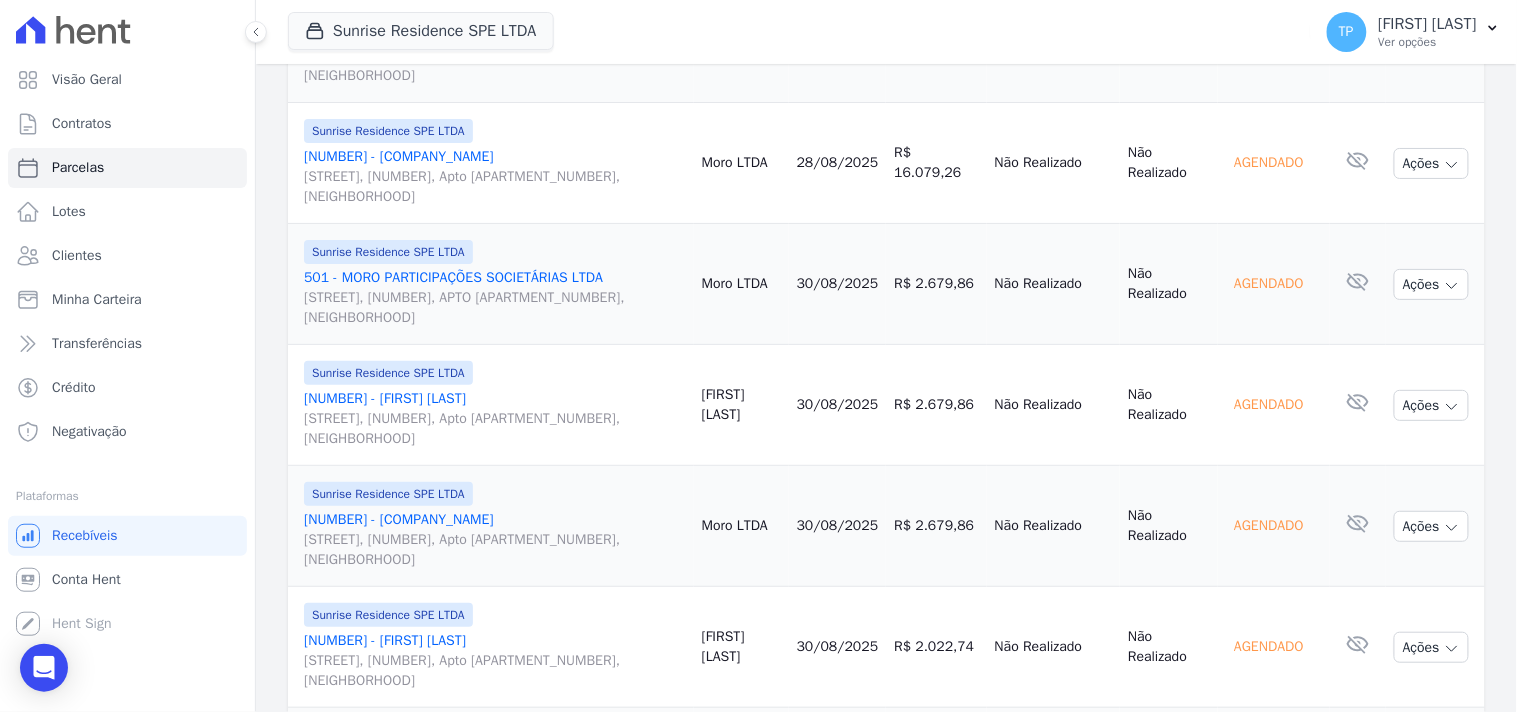 scroll, scrollTop: 2166, scrollLeft: 0, axis: vertical 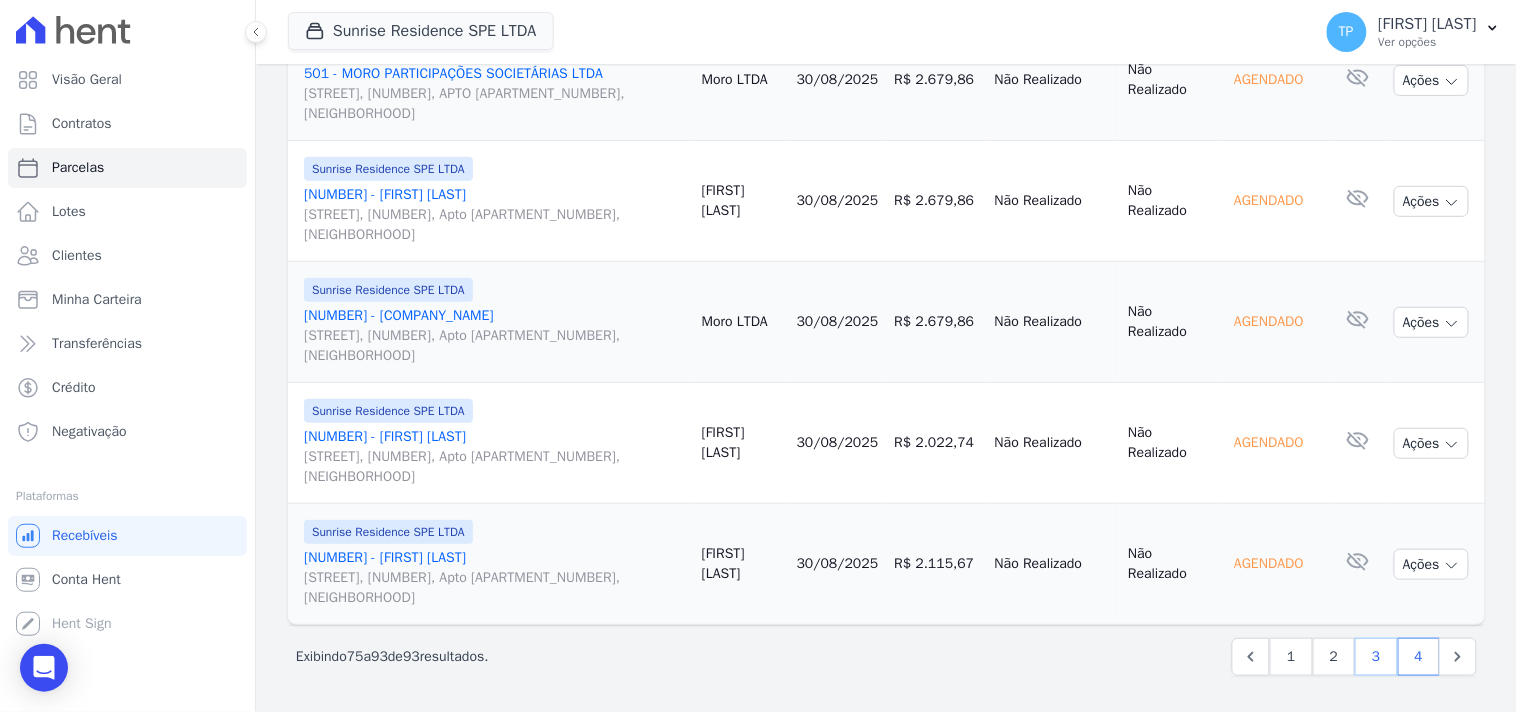 click on "3" at bounding box center (1376, 657) 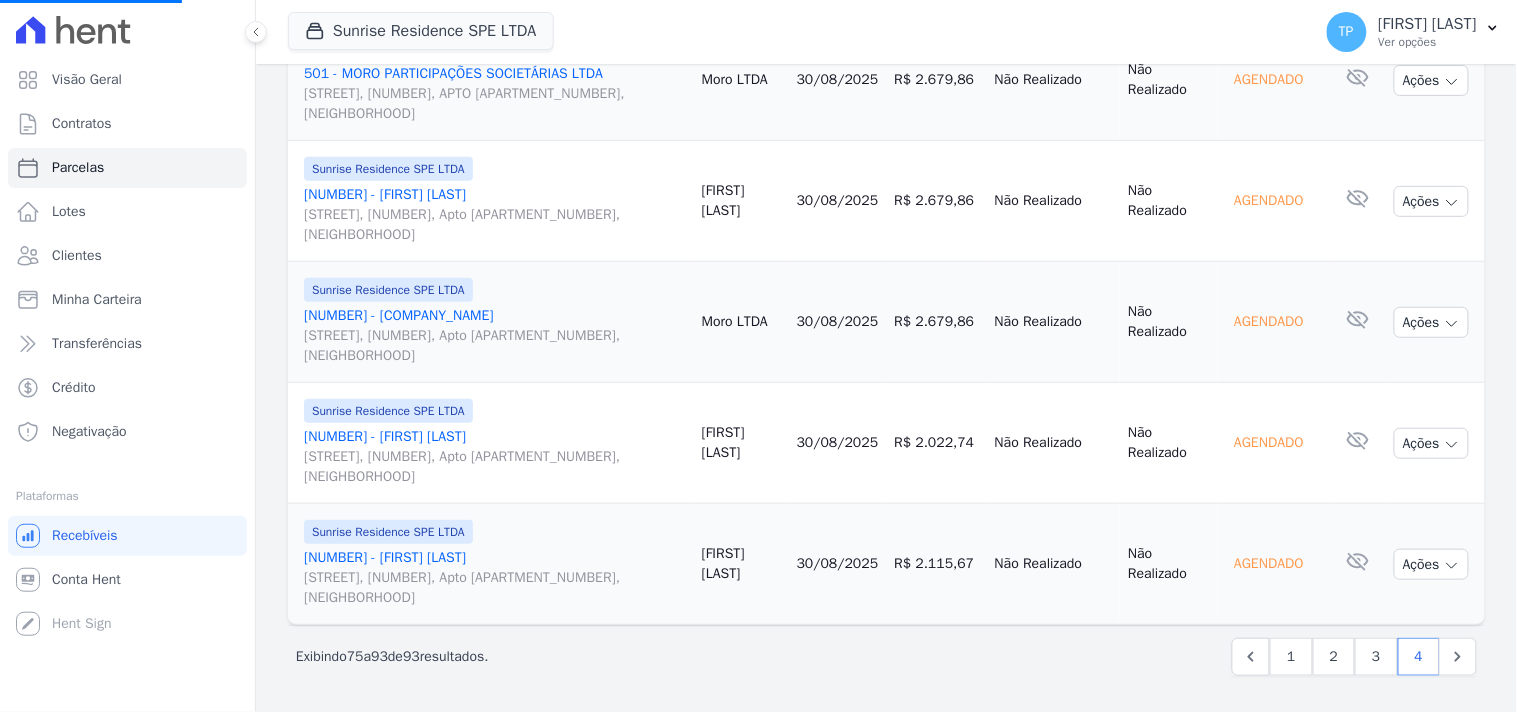 select 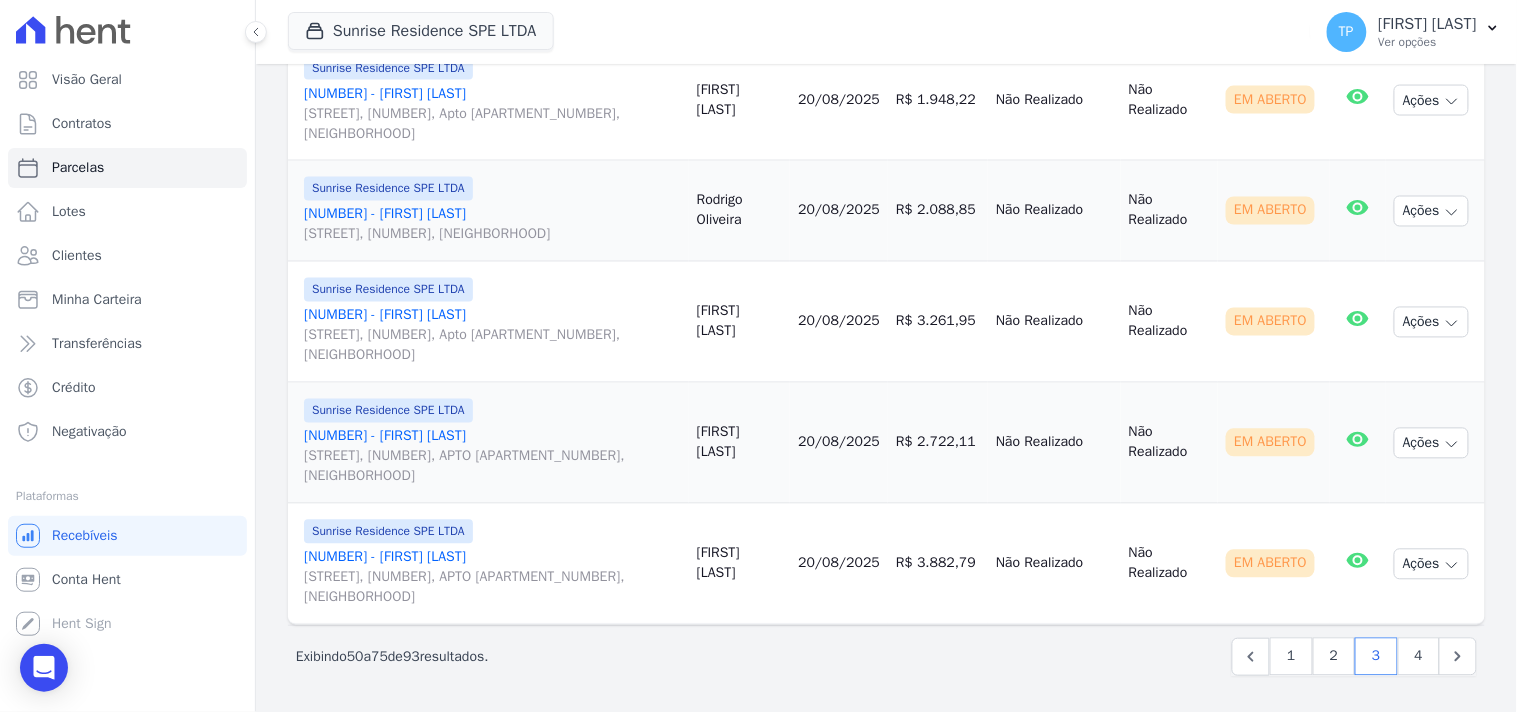 scroll, scrollTop: 3013, scrollLeft: 0, axis: vertical 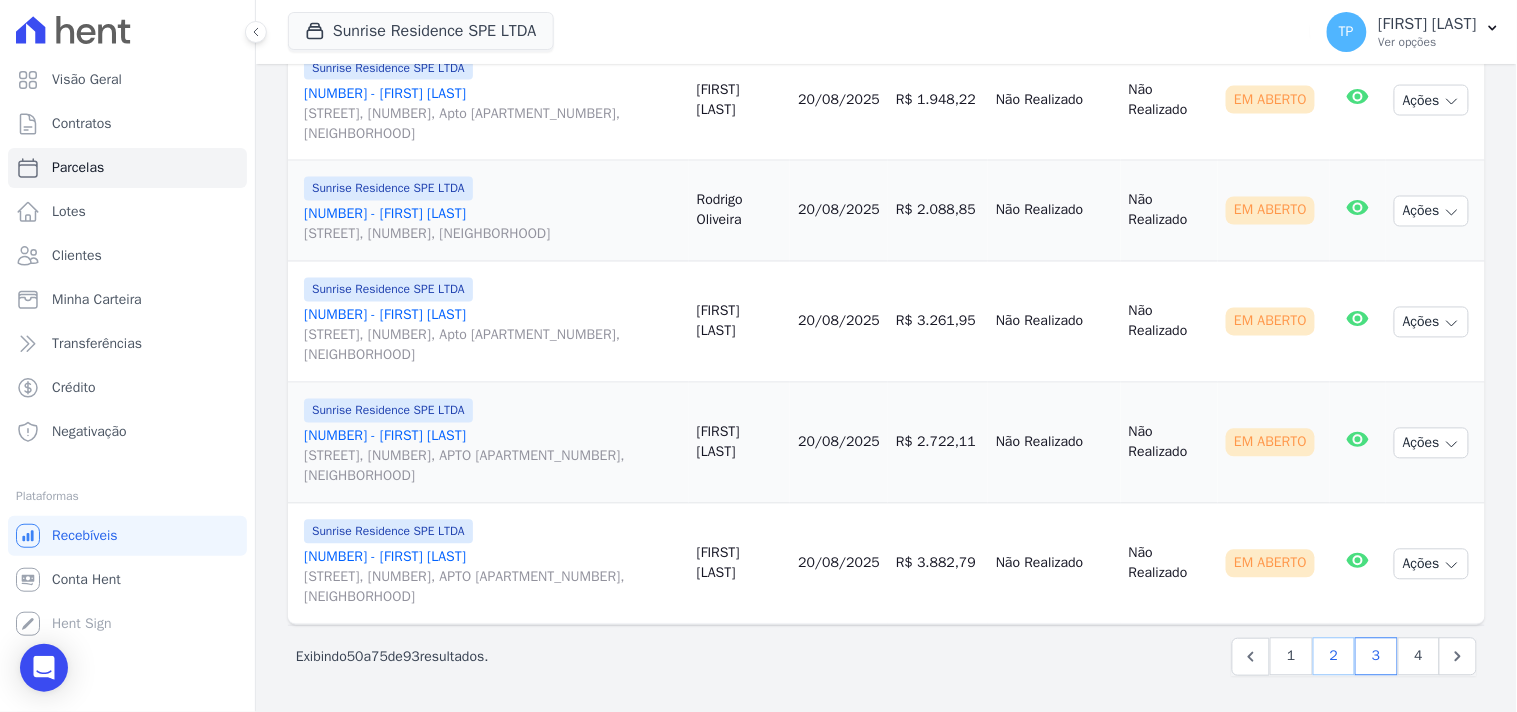 click on "2" at bounding box center (1334, 657) 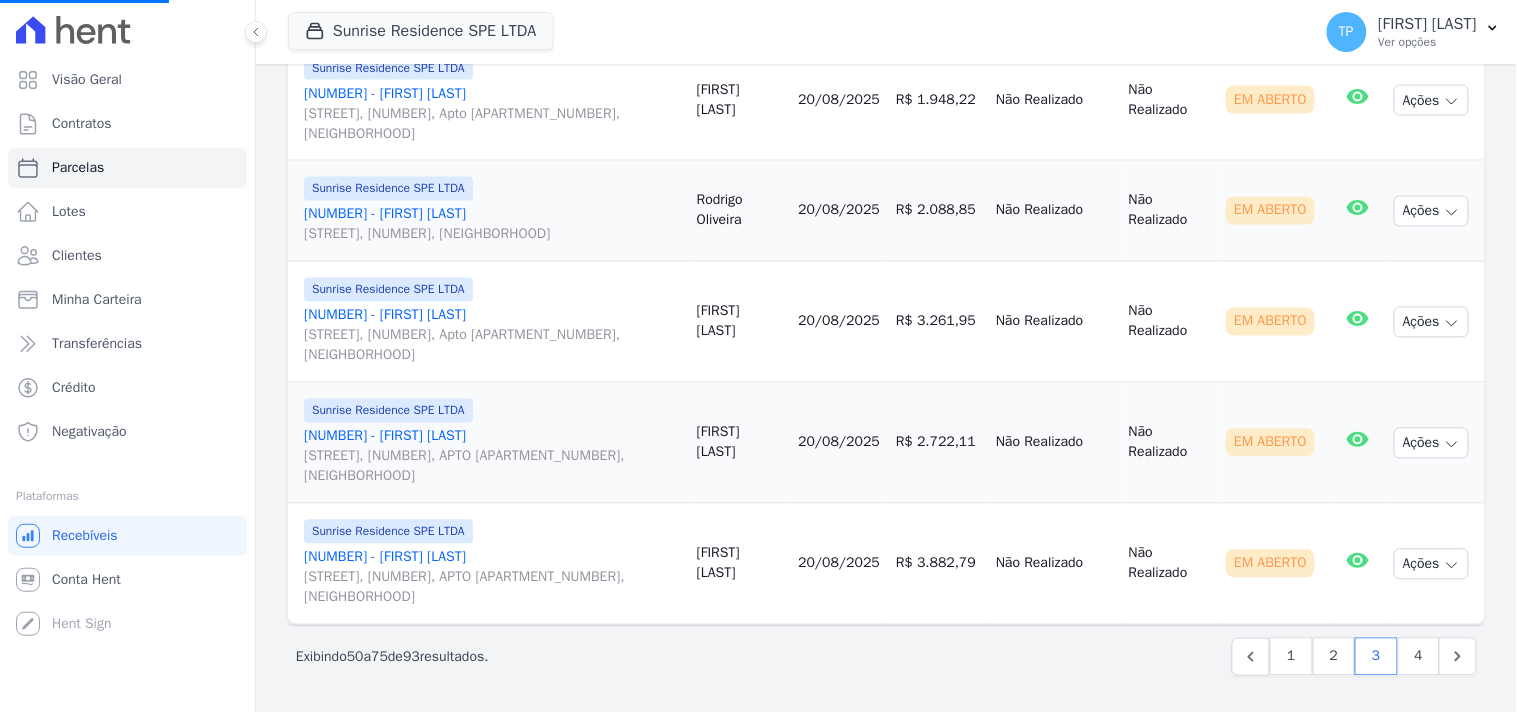 select 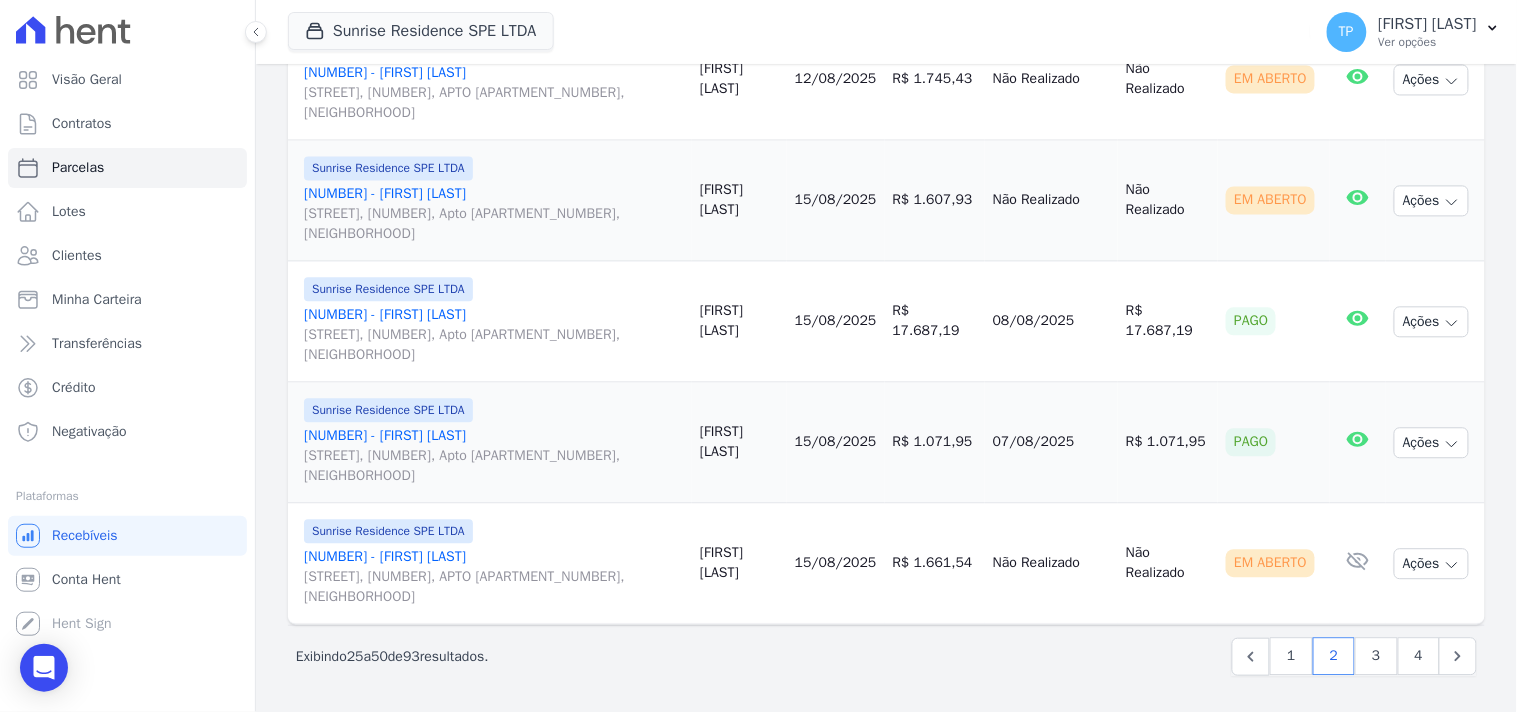 scroll, scrollTop: 3013, scrollLeft: 0, axis: vertical 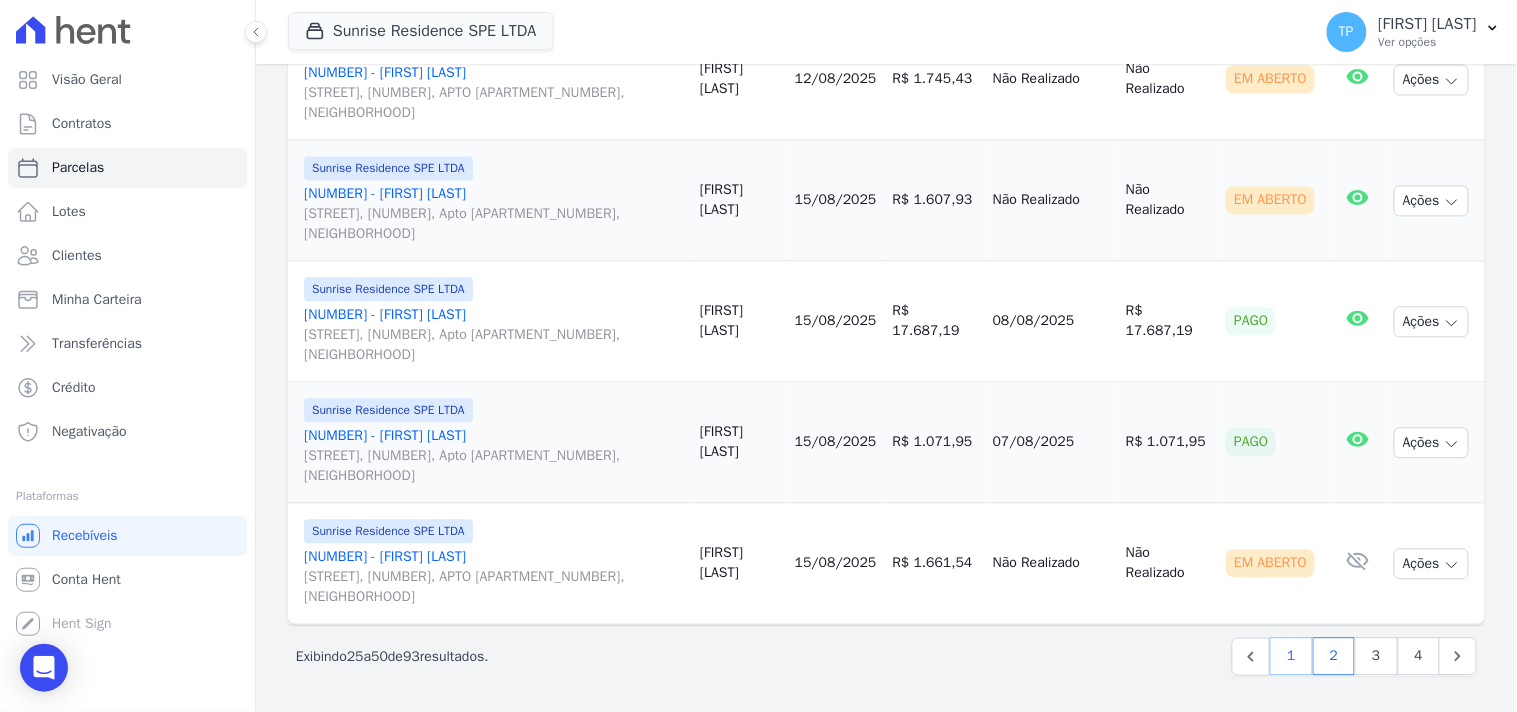 click on "1" at bounding box center (1291, 657) 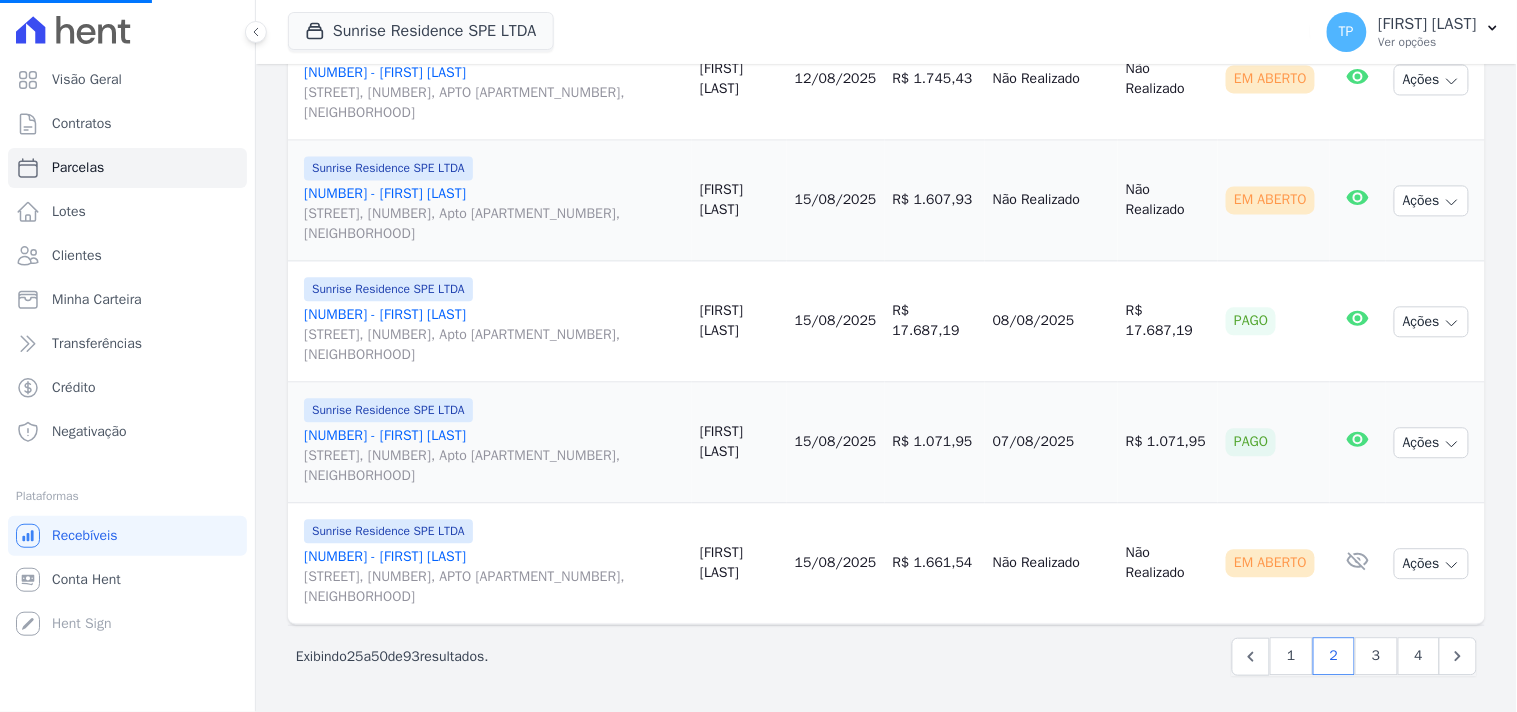 select 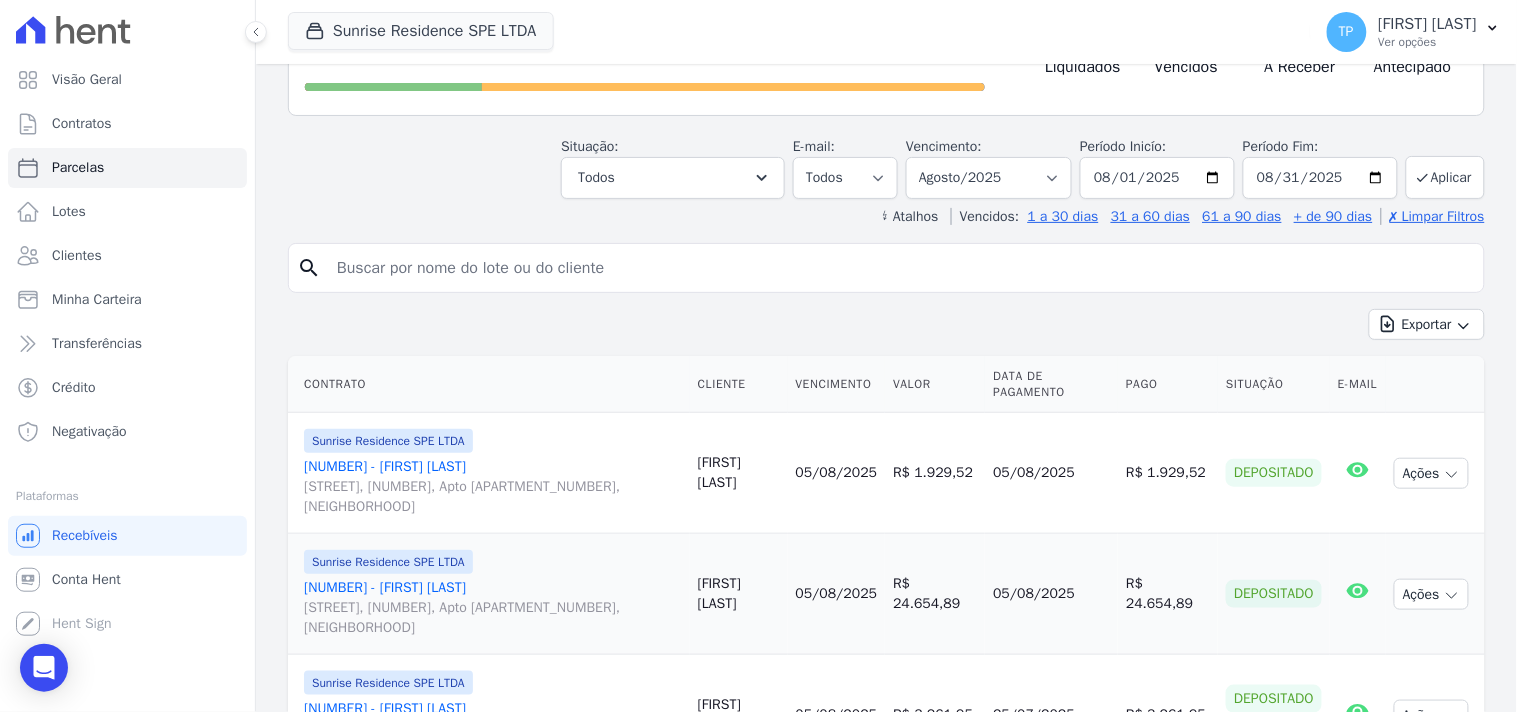 scroll, scrollTop: 0, scrollLeft: 0, axis: both 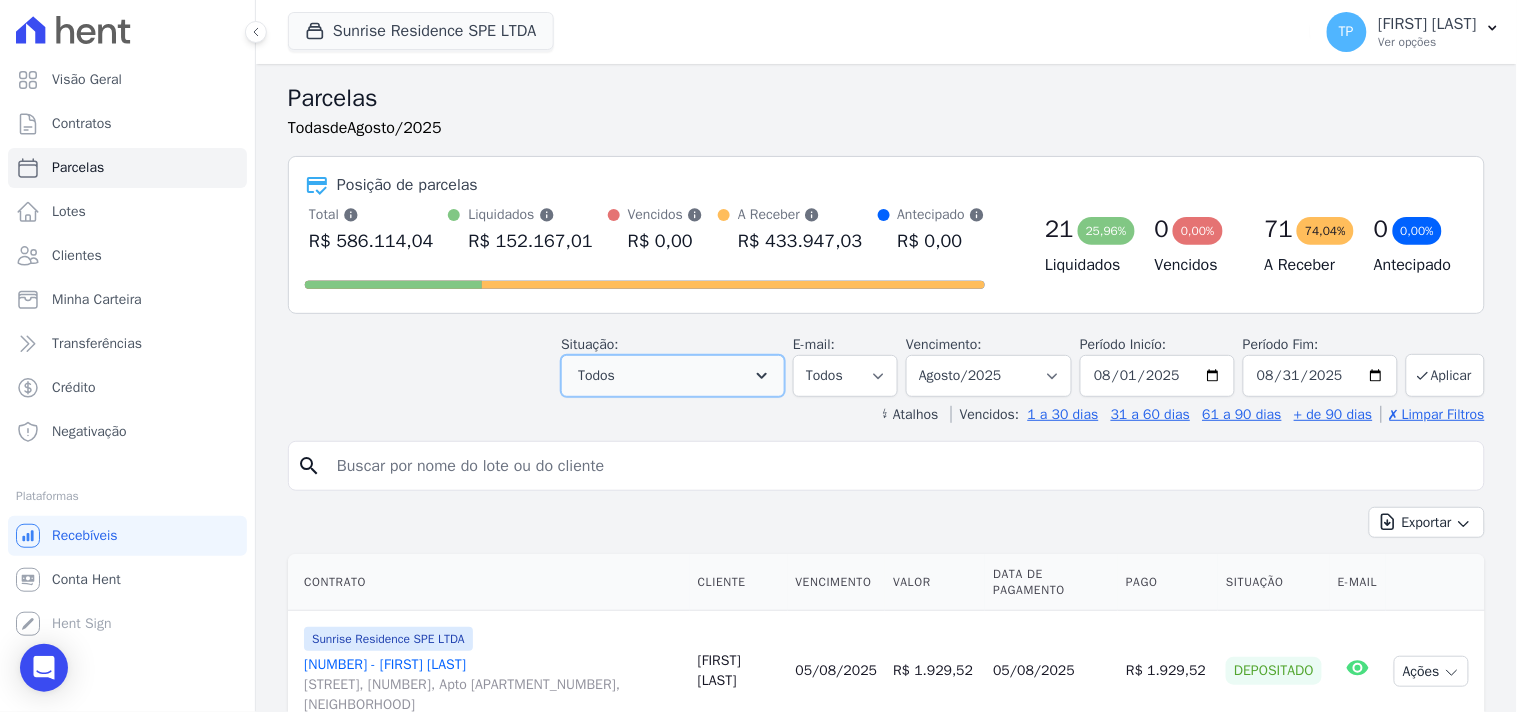 click on "Todos" at bounding box center (596, 376) 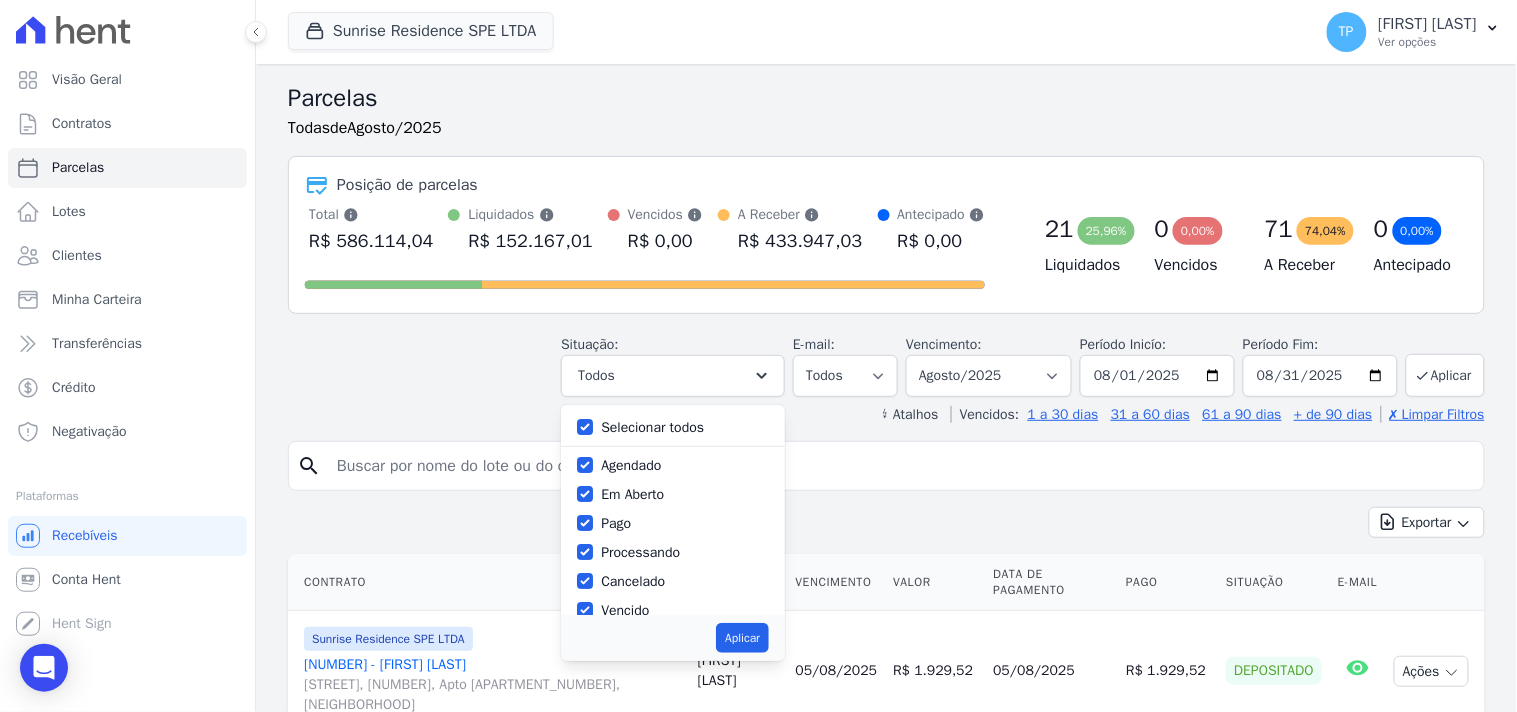 click on "Selecionar todos" at bounding box center (652, 427) 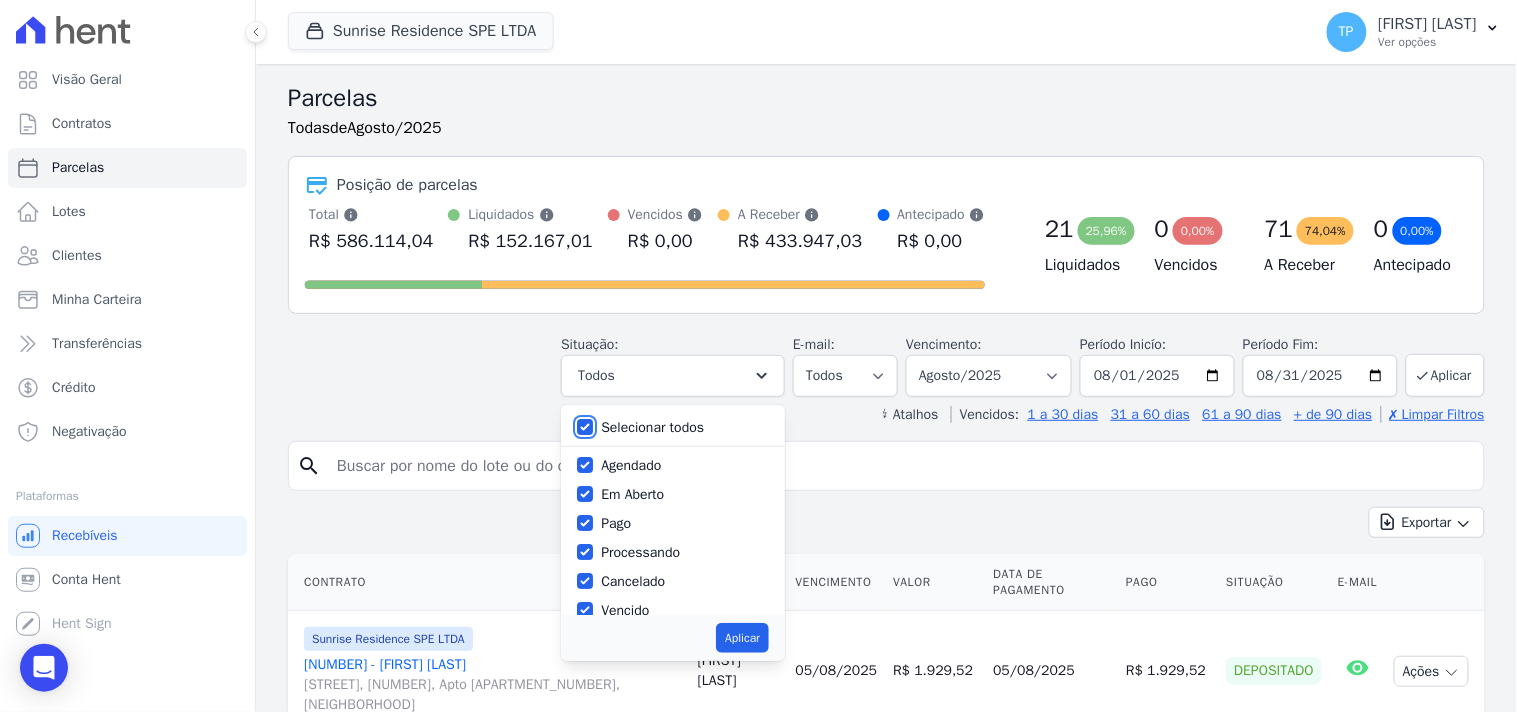 click on "Selecionar todos" at bounding box center [585, 427] 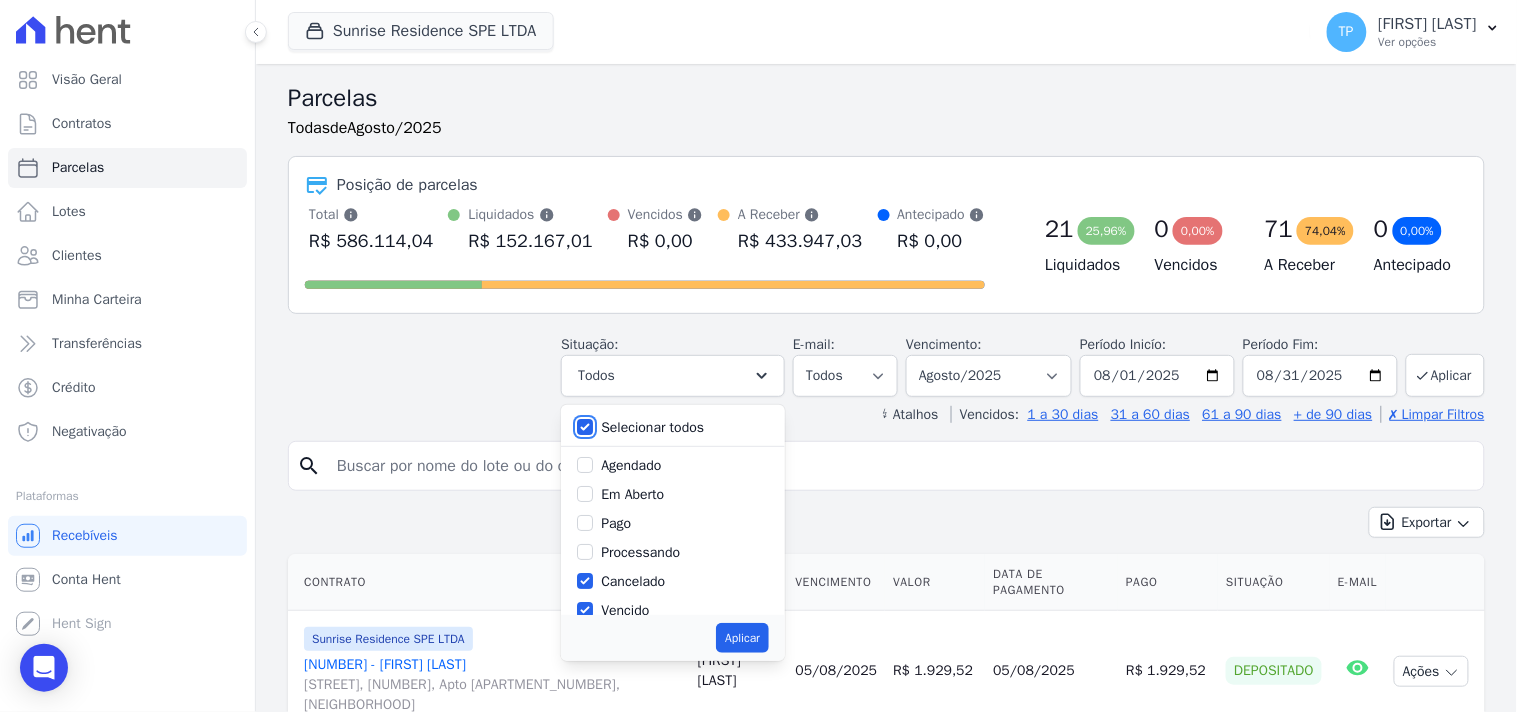 checkbox on "false" 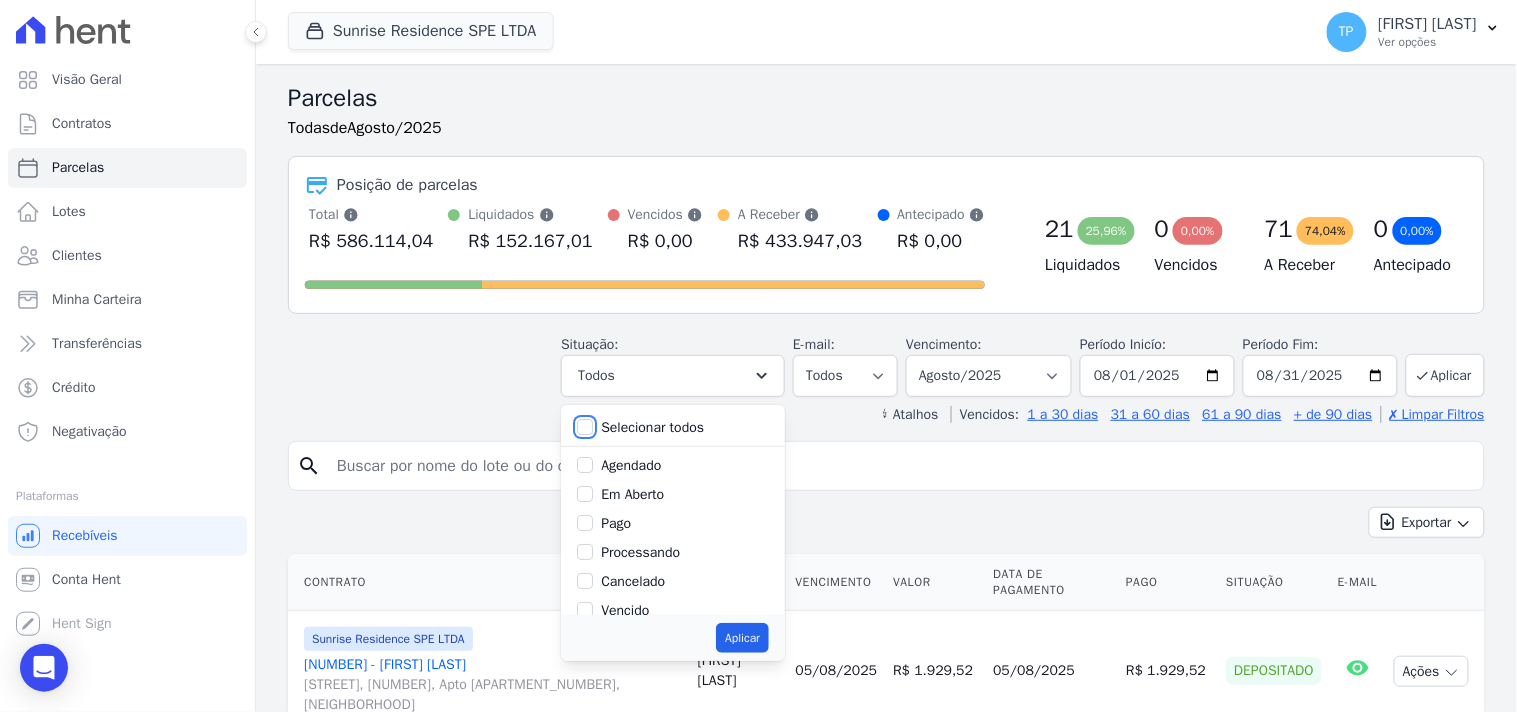 checkbox on "false" 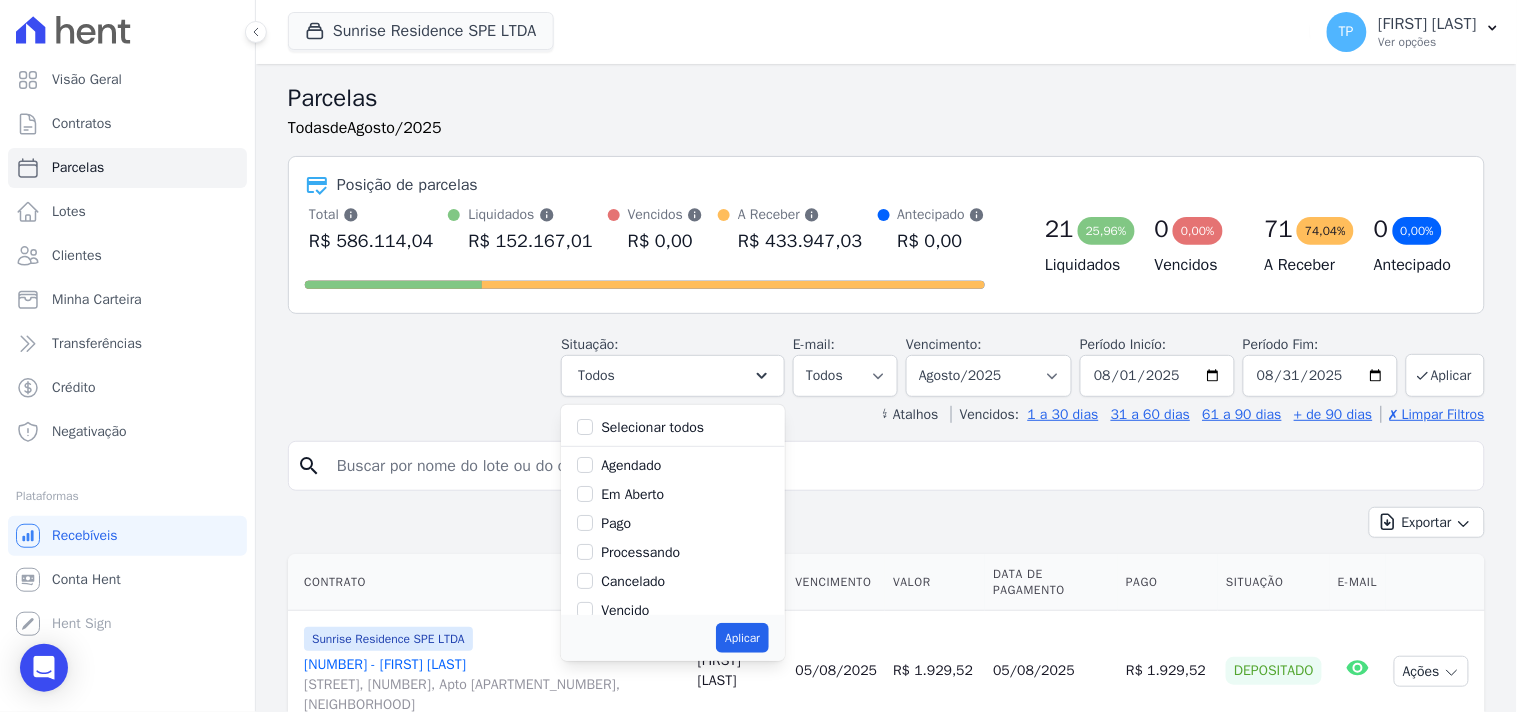 click on "Pago" at bounding box center [616, 523] 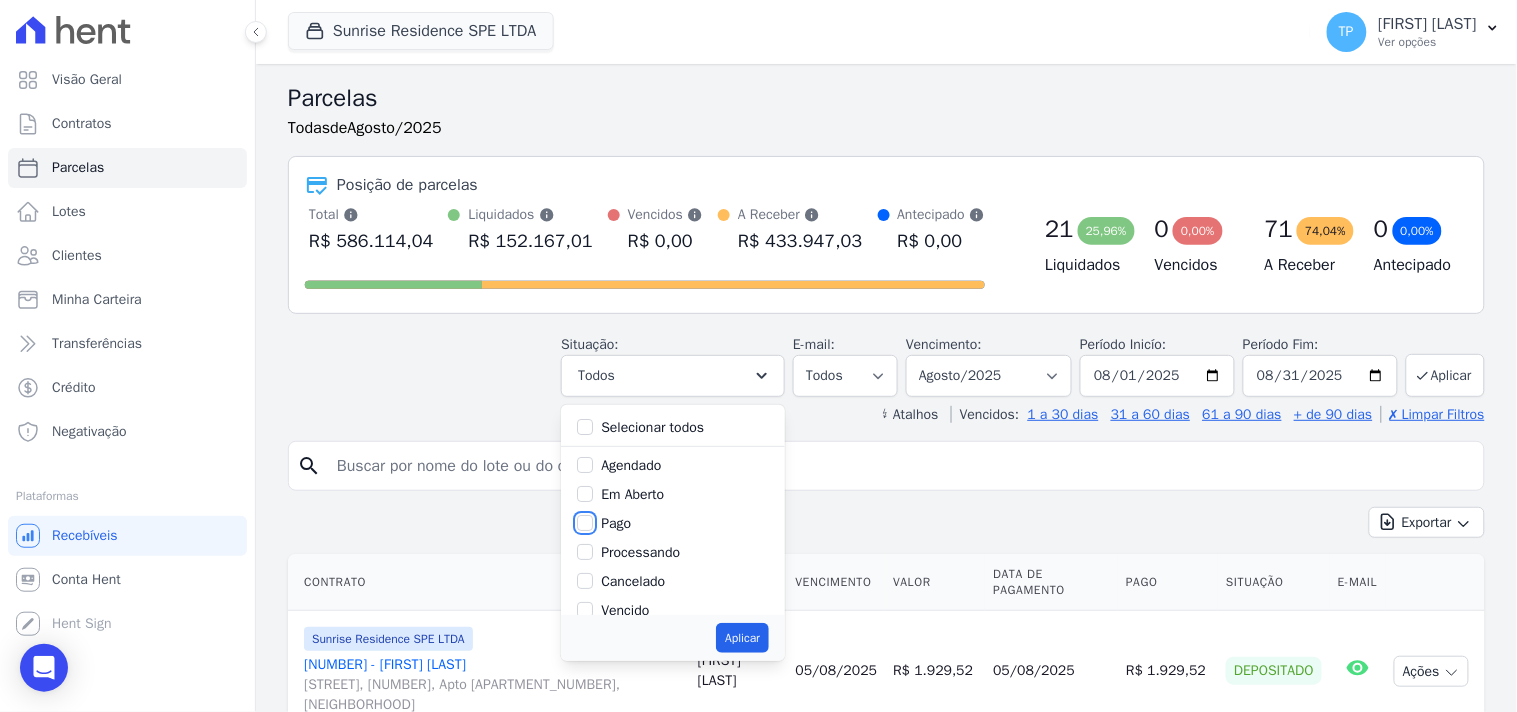 click on "Pago" at bounding box center [585, 523] 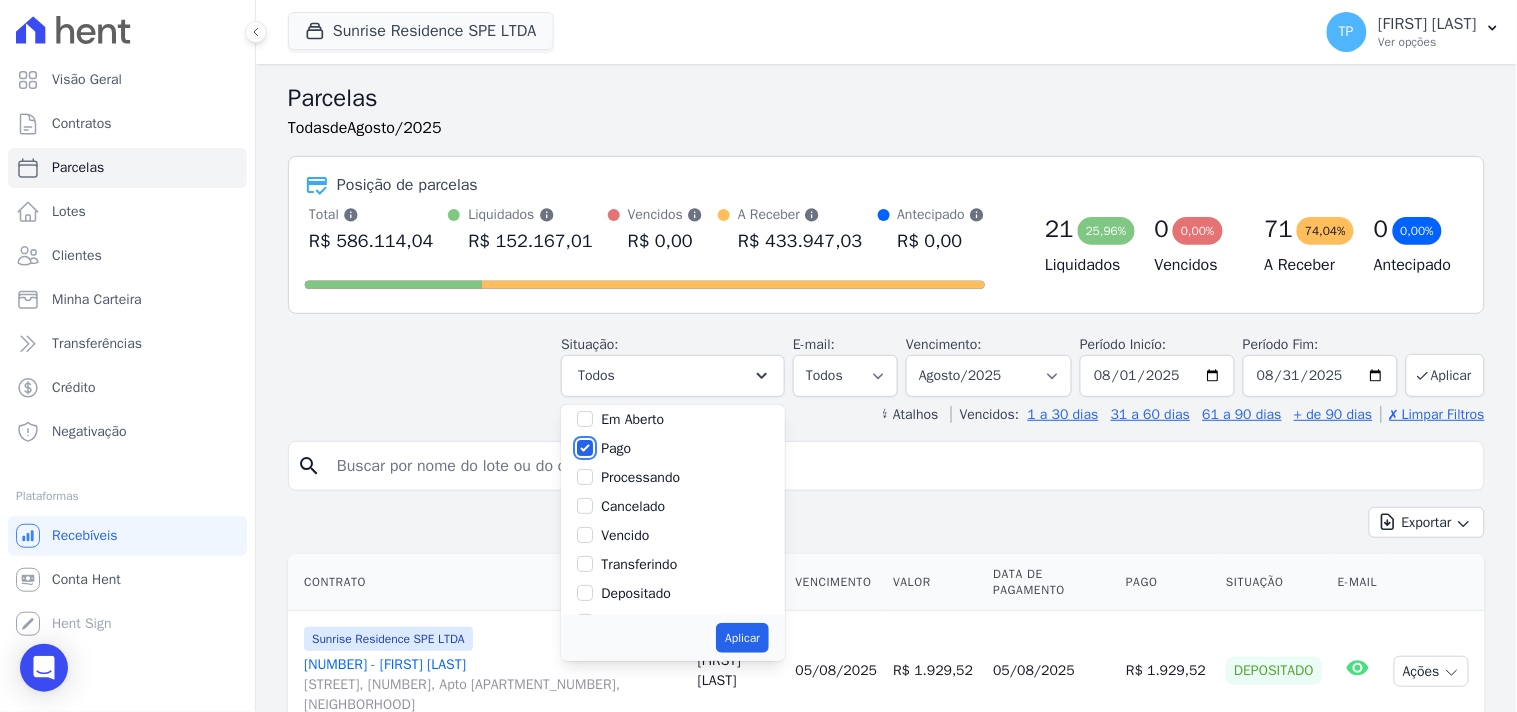 scroll, scrollTop: 111, scrollLeft: 0, axis: vertical 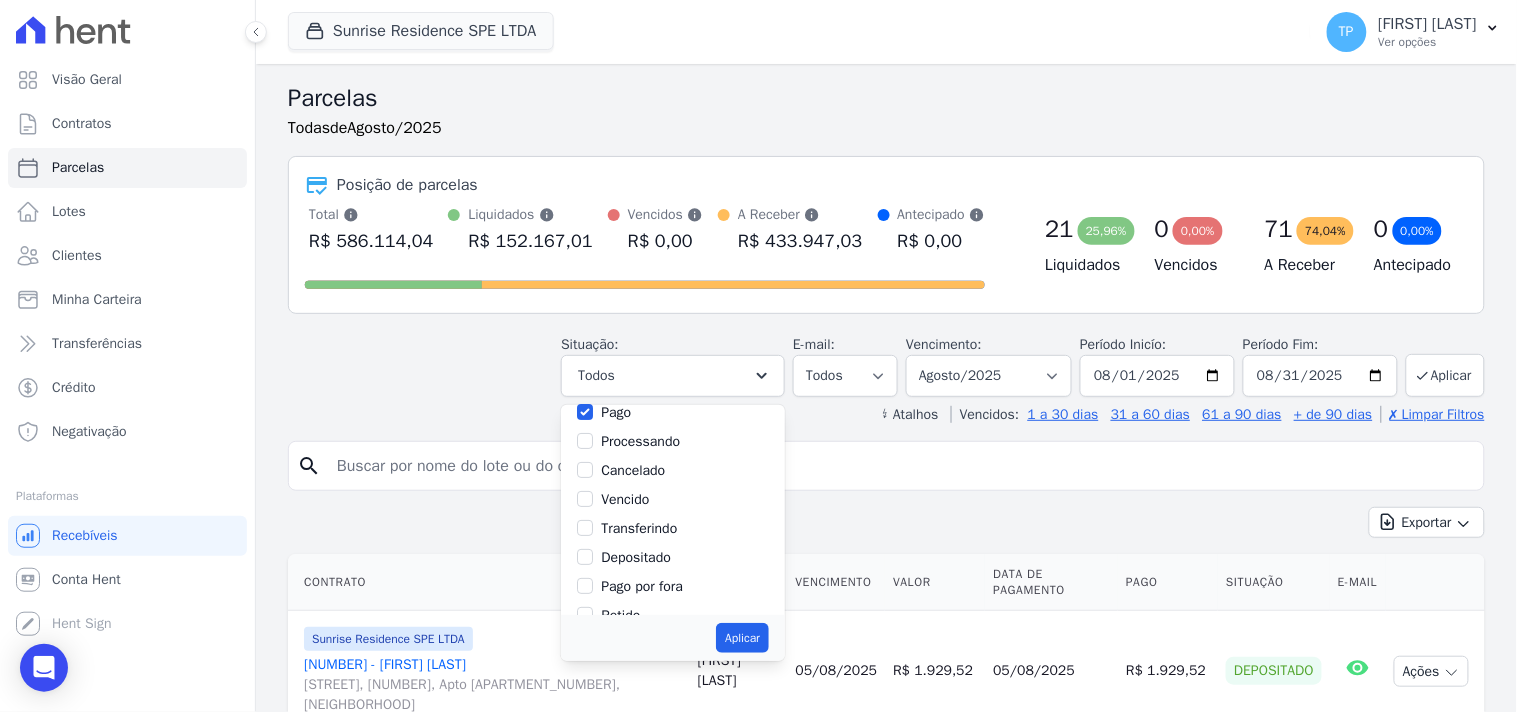 click on "Transferindo" at bounding box center (639, 528) 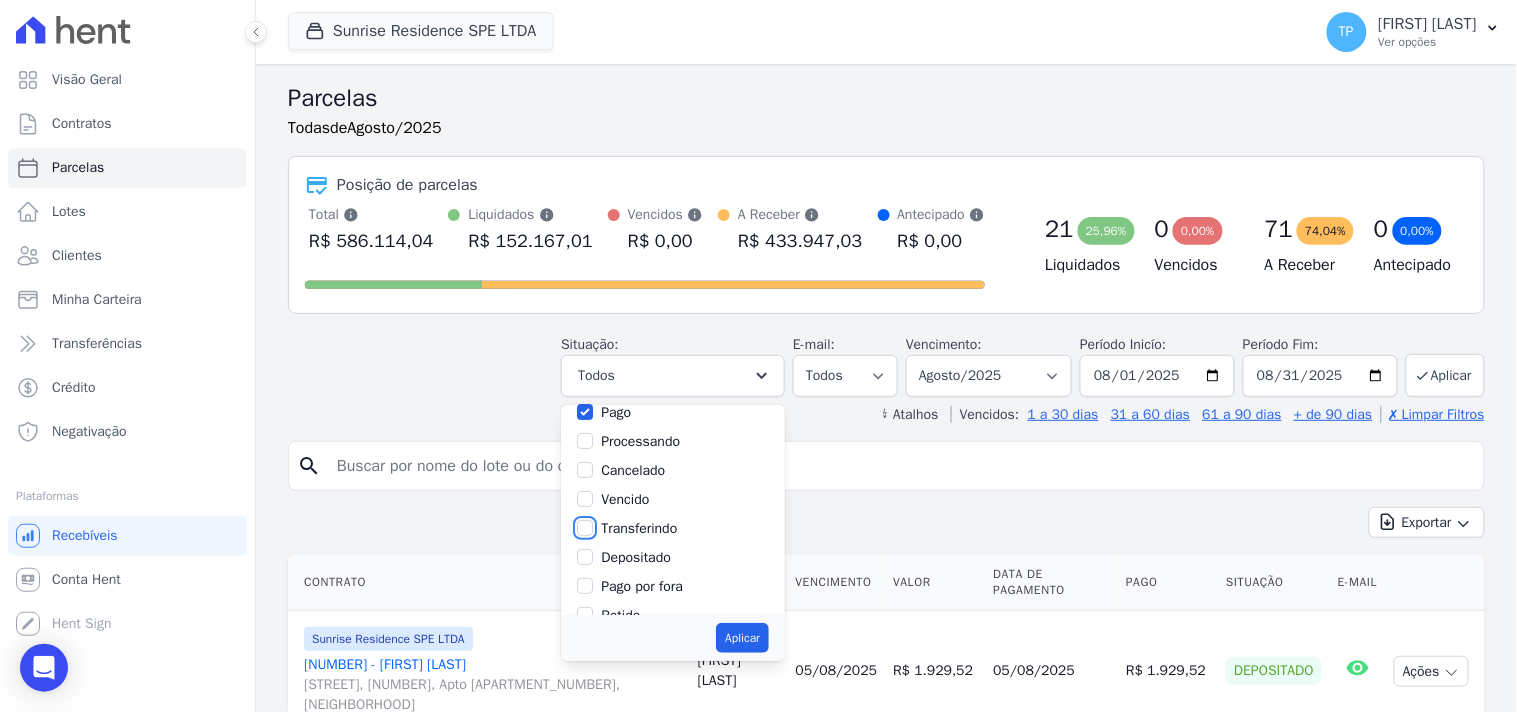 click on "Transferindo" at bounding box center (585, 528) 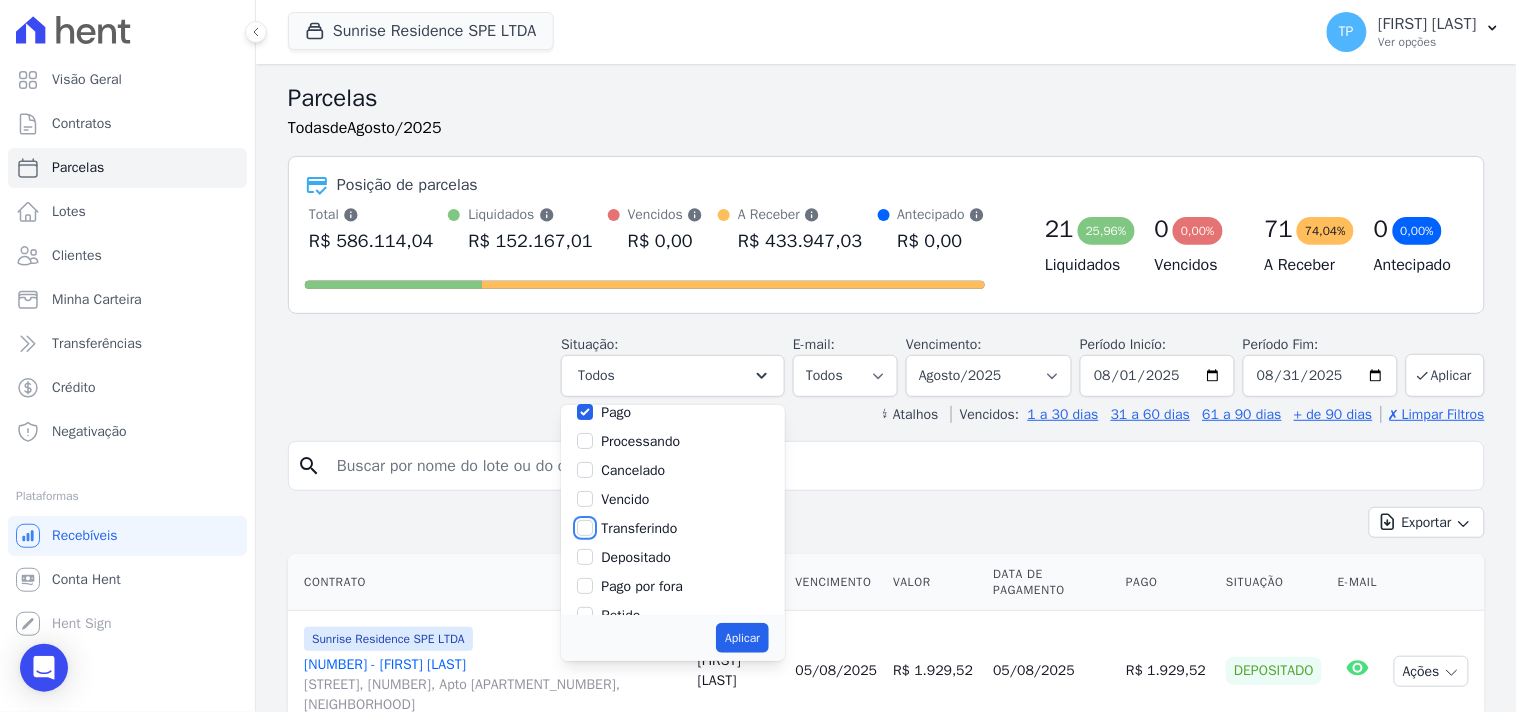 checkbox on "true" 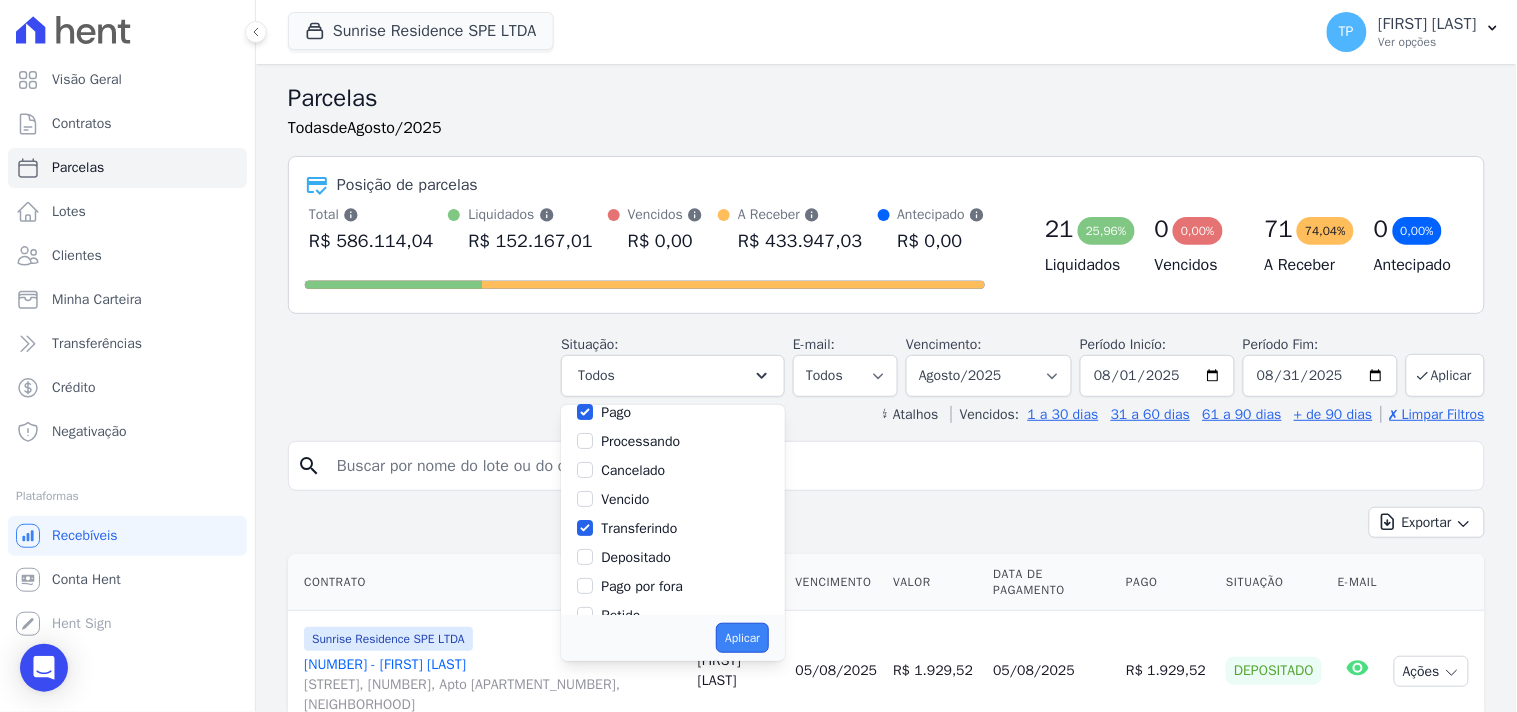 drag, startPoint x: 717, startPoint y: 643, endPoint x: 710, endPoint y: 635, distance: 10.630146 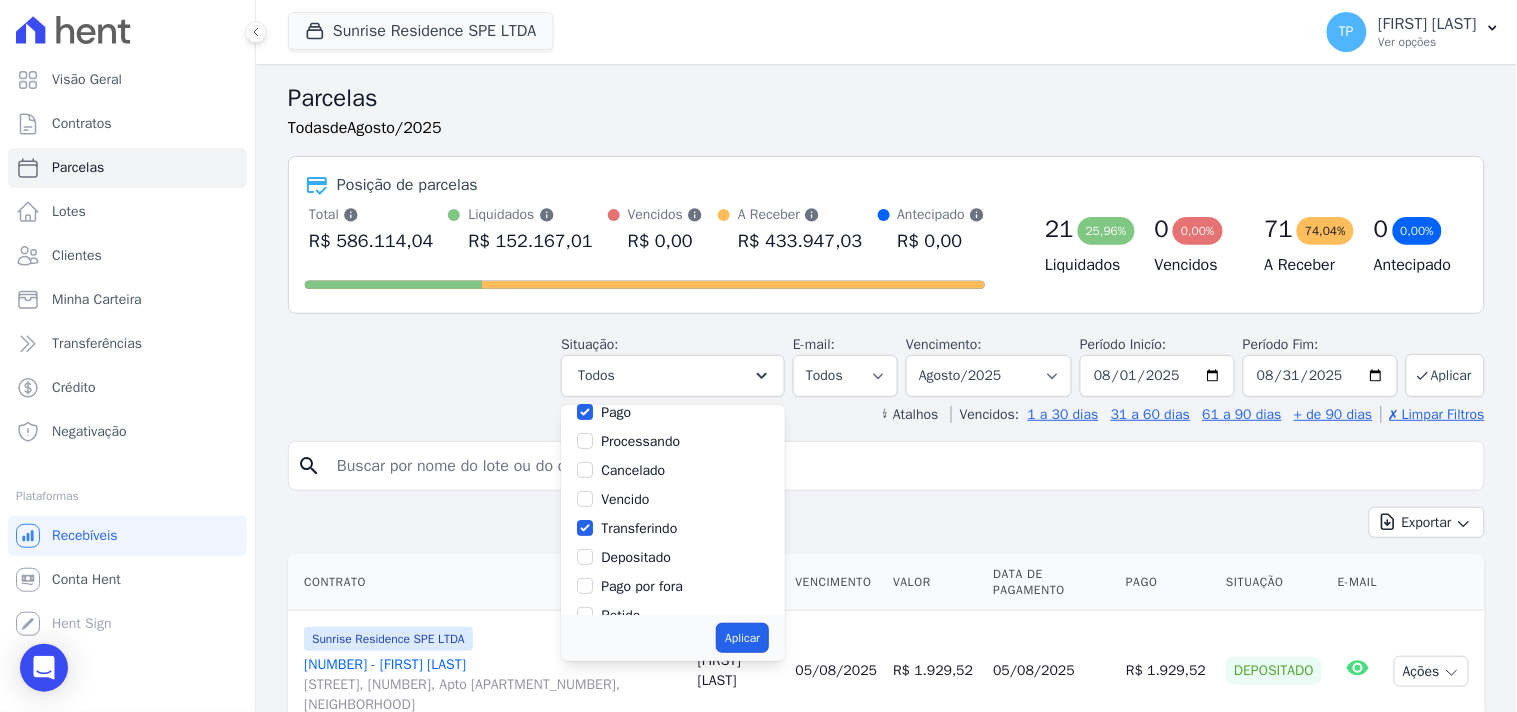 select on "paid" 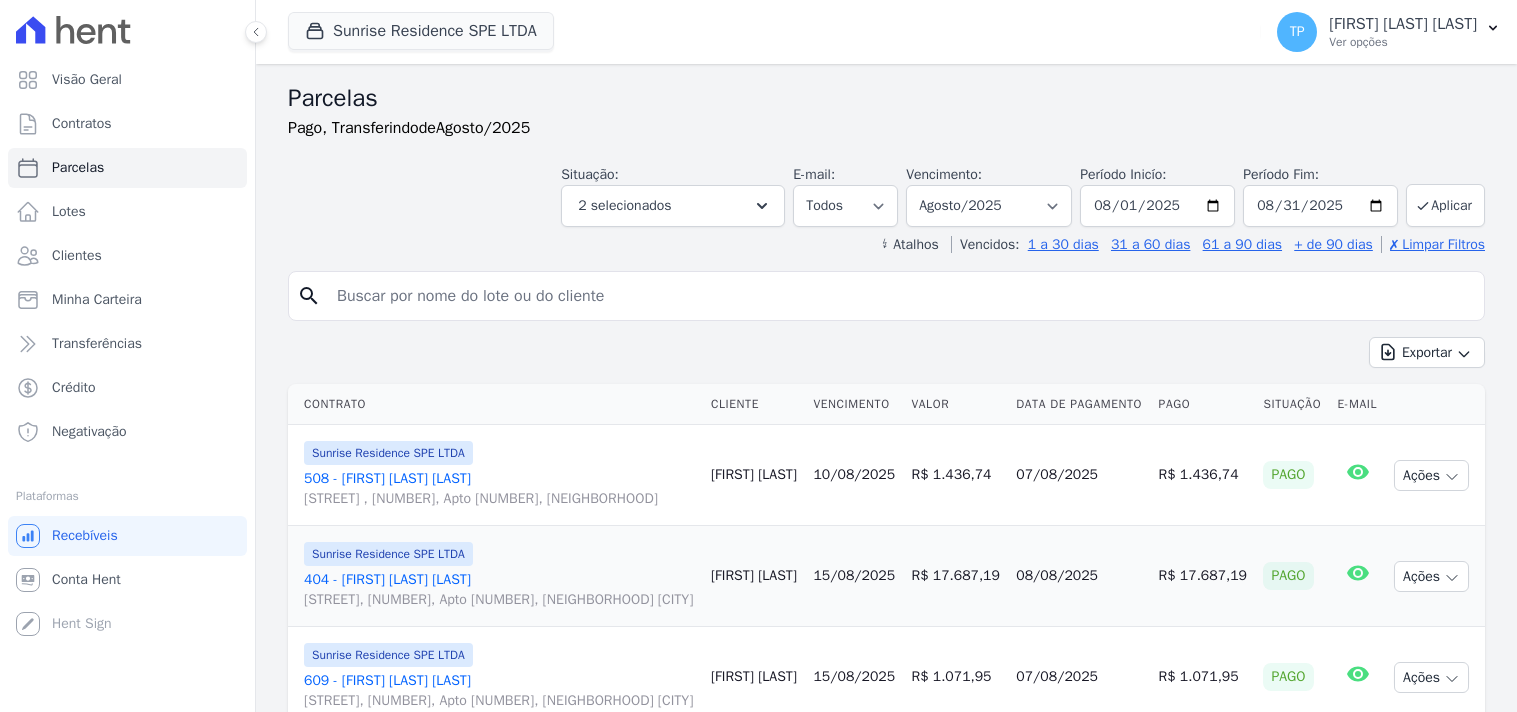 select 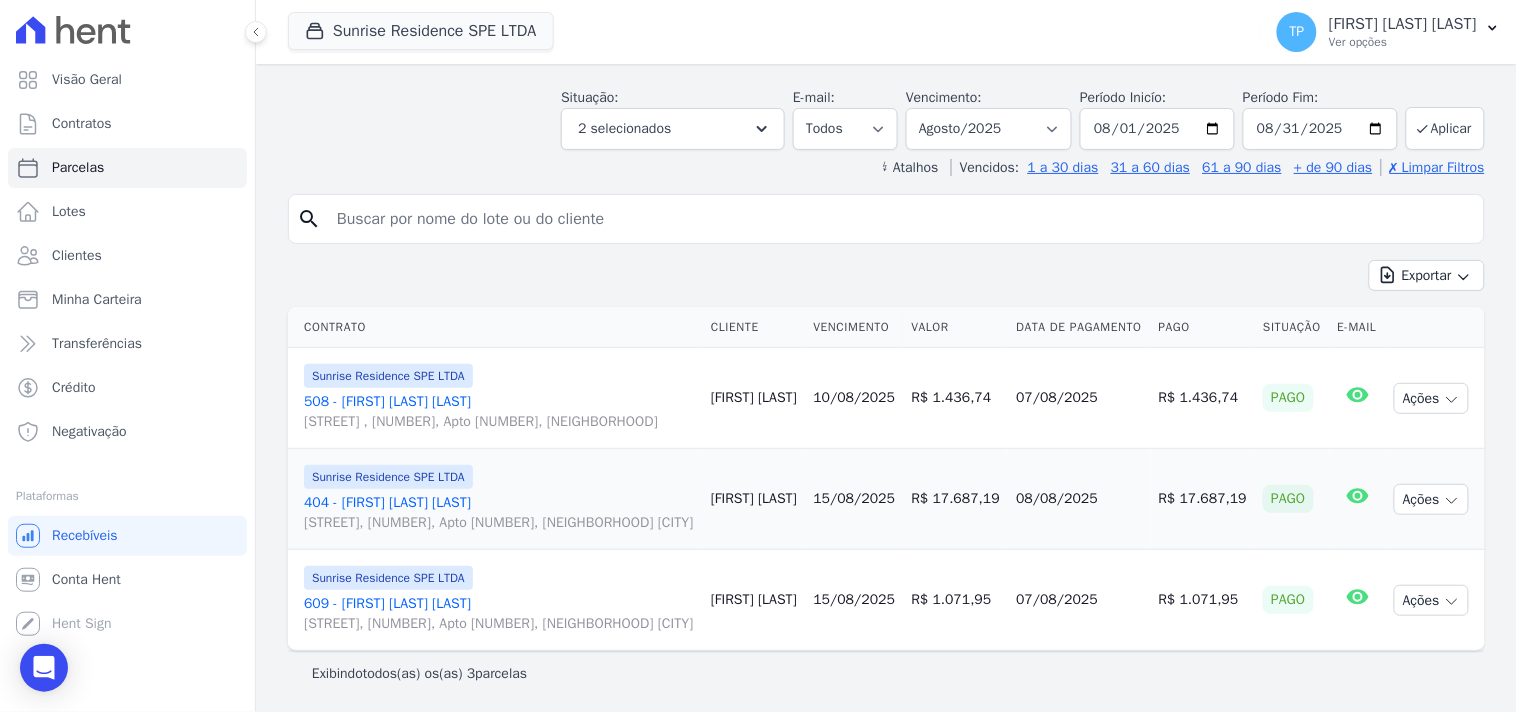 scroll, scrollTop: 133, scrollLeft: 0, axis: vertical 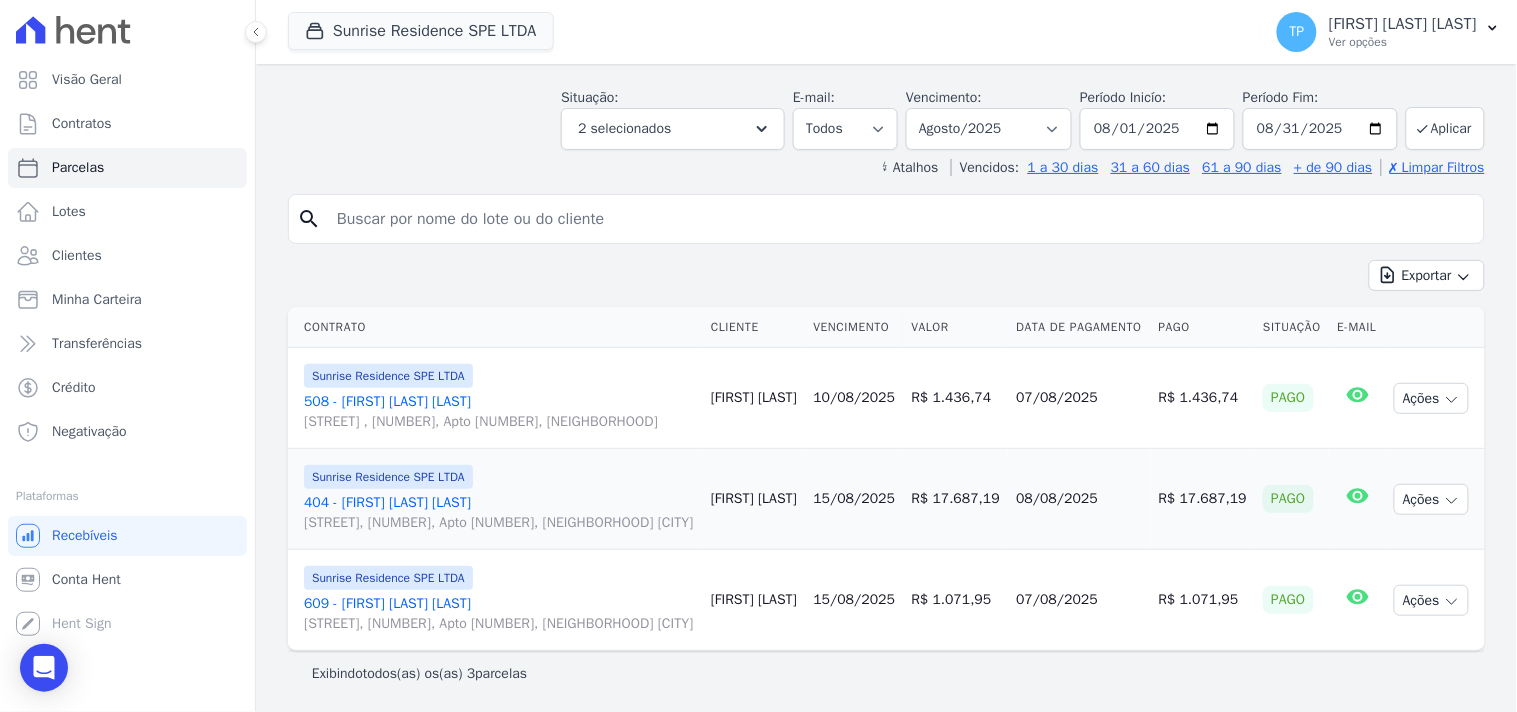 click on "404 - [FIRST] [LAST] [LAST]
[STREET], [NUMBER], Apto 404, [NEIGHBORHOOD] [CITY]" at bounding box center (499, 513) 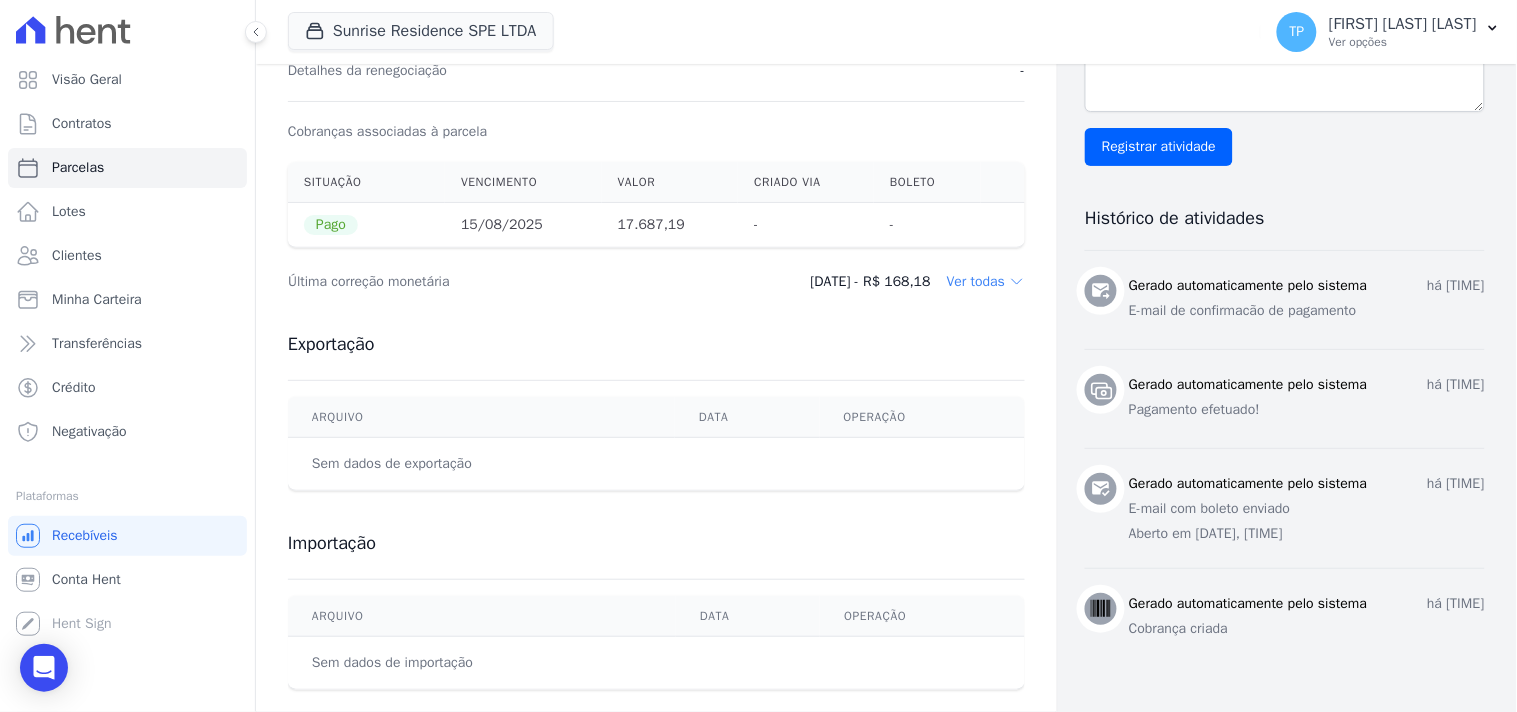 scroll, scrollTop: 660, scrollLeft: 0, axis: vertical 